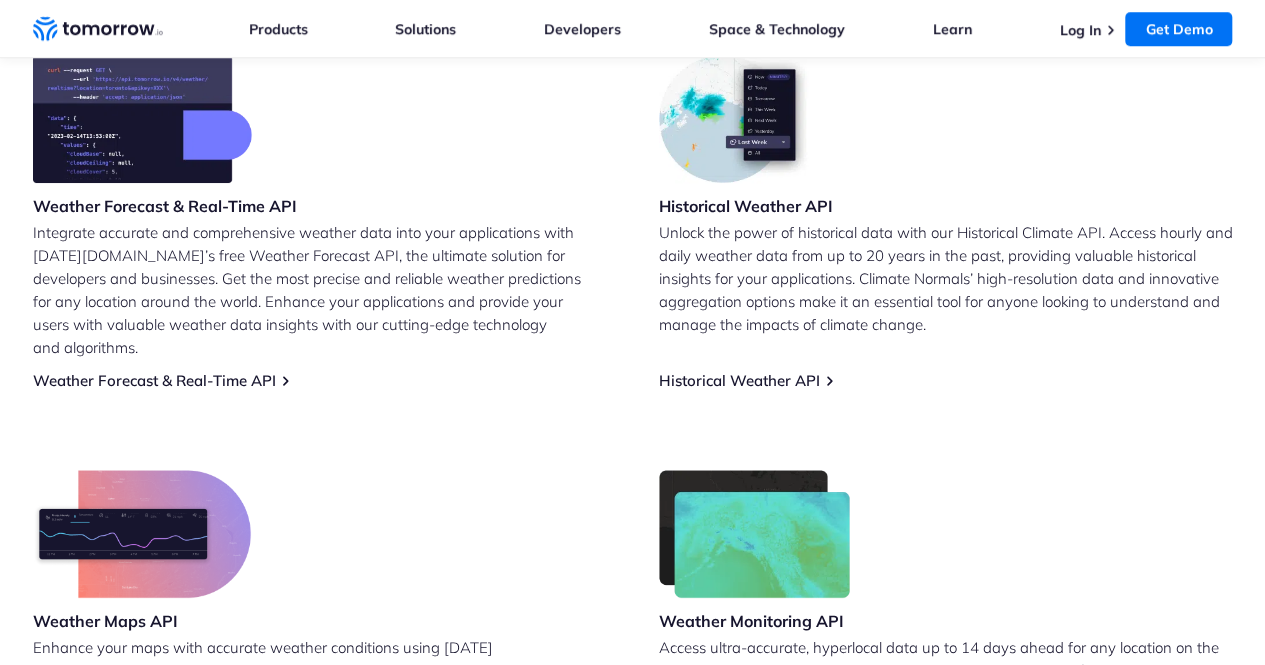 scroll, scrollTop: 864, scrollLeft: 0, axis: vertical 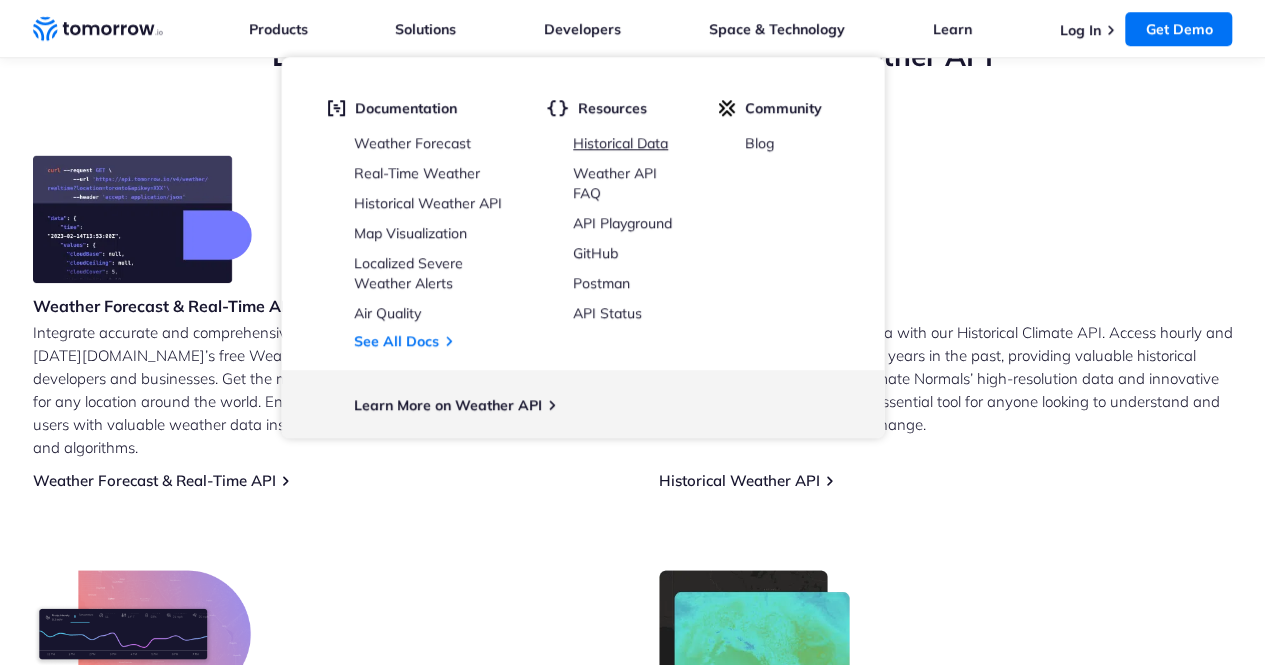 click on "Historical Data" at bounding box center (620, 143) 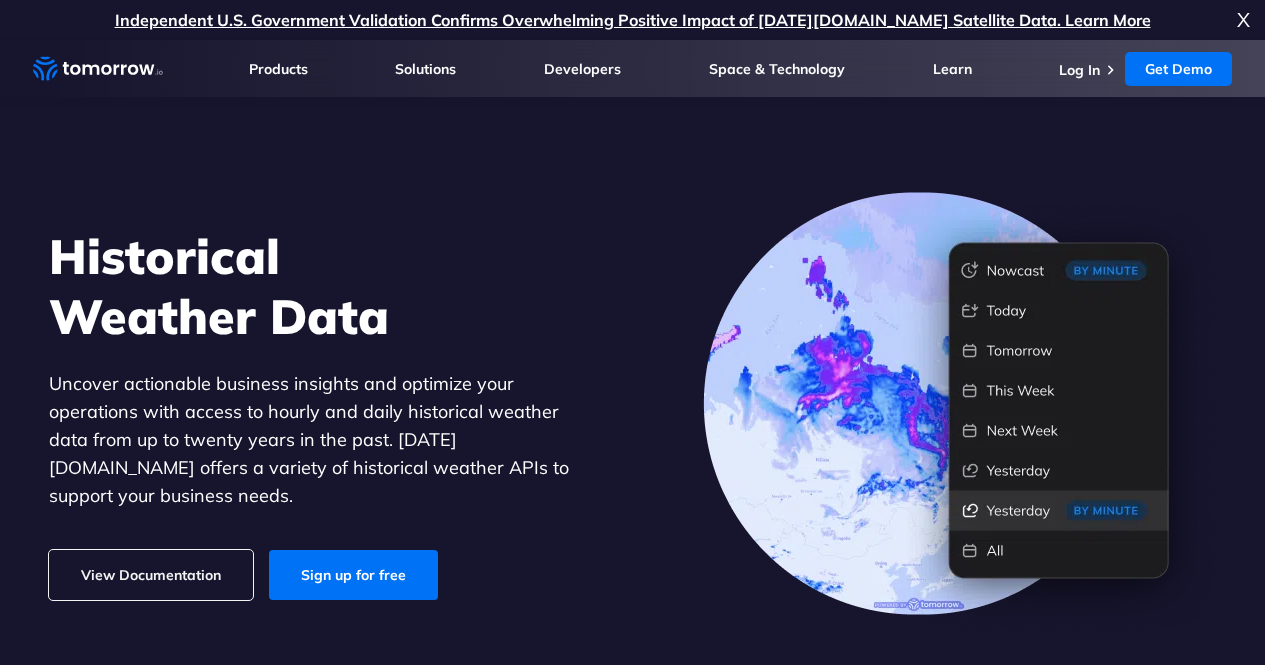 scroll, scrollTop: 0, scrollLeft: 0, axis: both 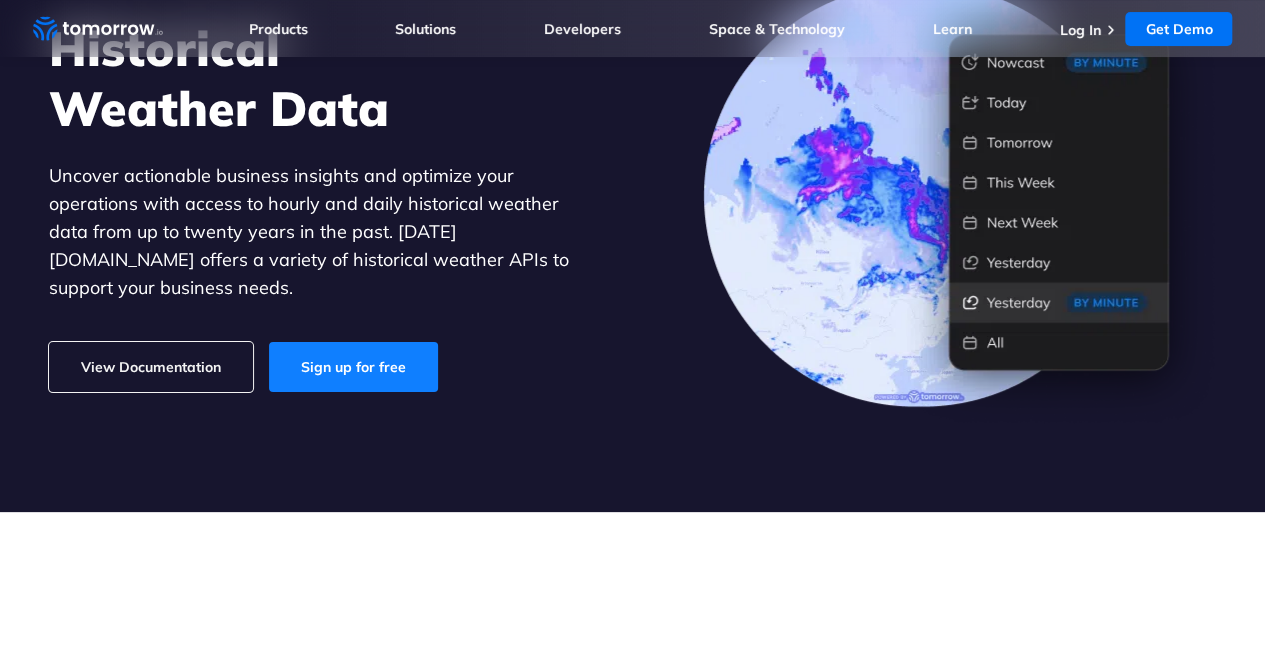 click on "Sign up for free" at bounding box center [353, 367] 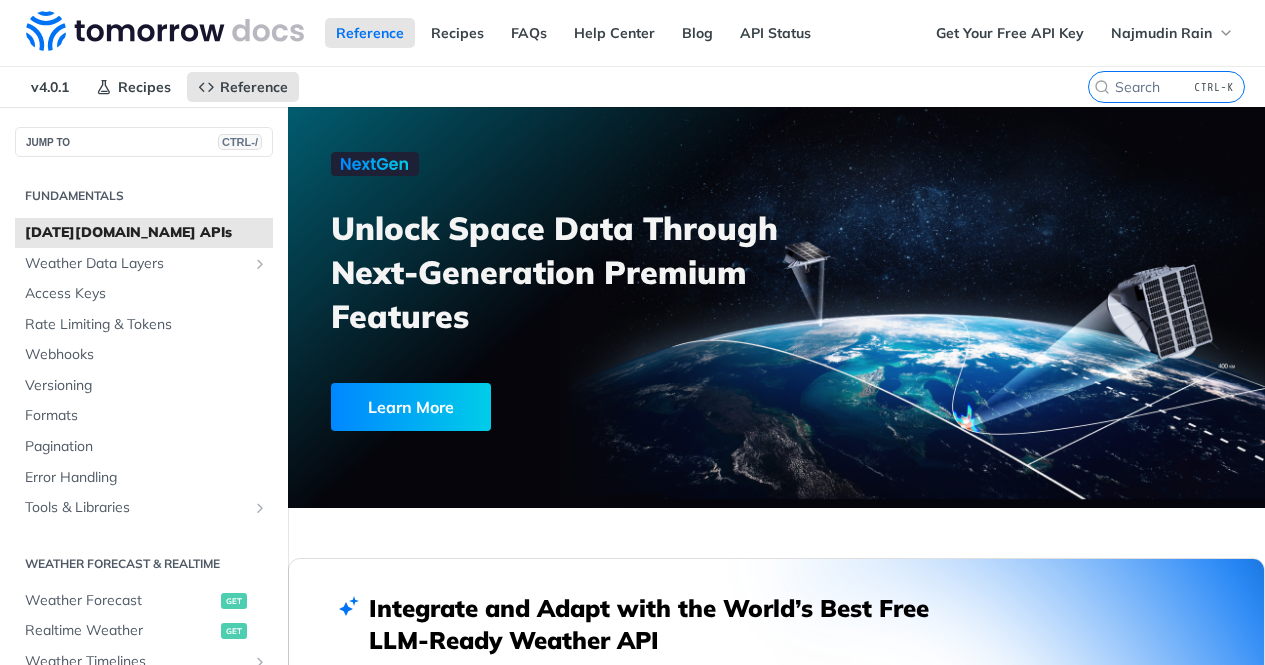 scroll, scrollTop: 0, scrollLeft: 0, axis: both 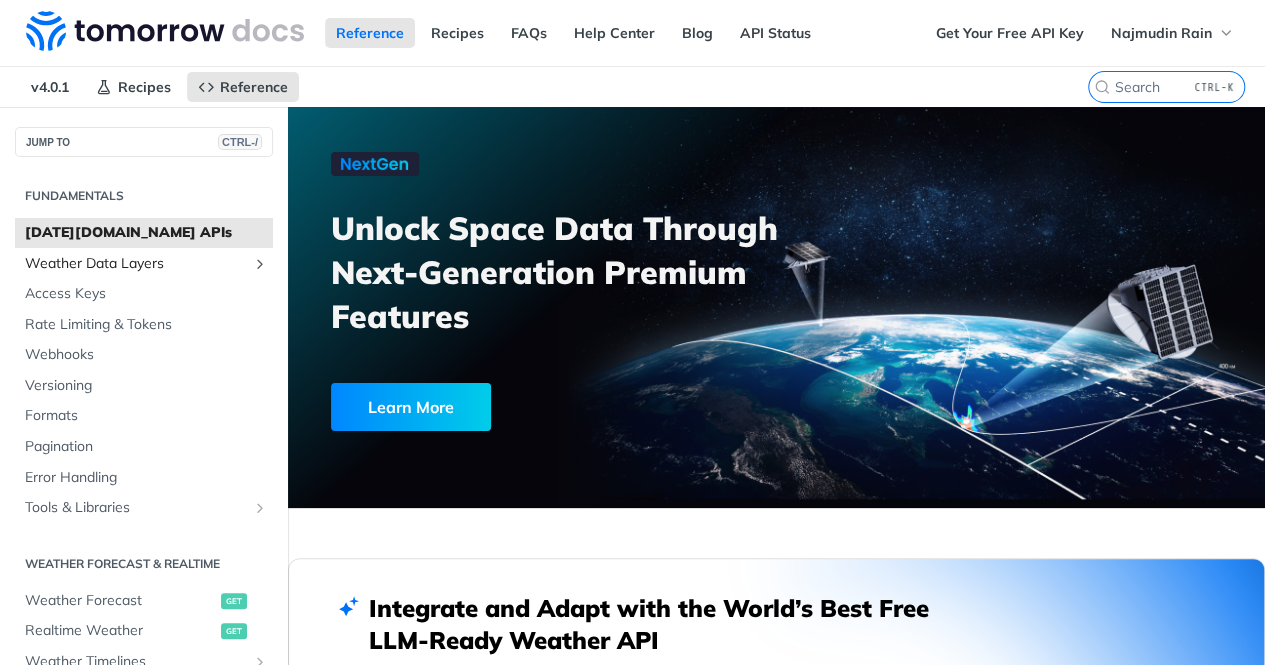 click at bounding box center [260, 264] 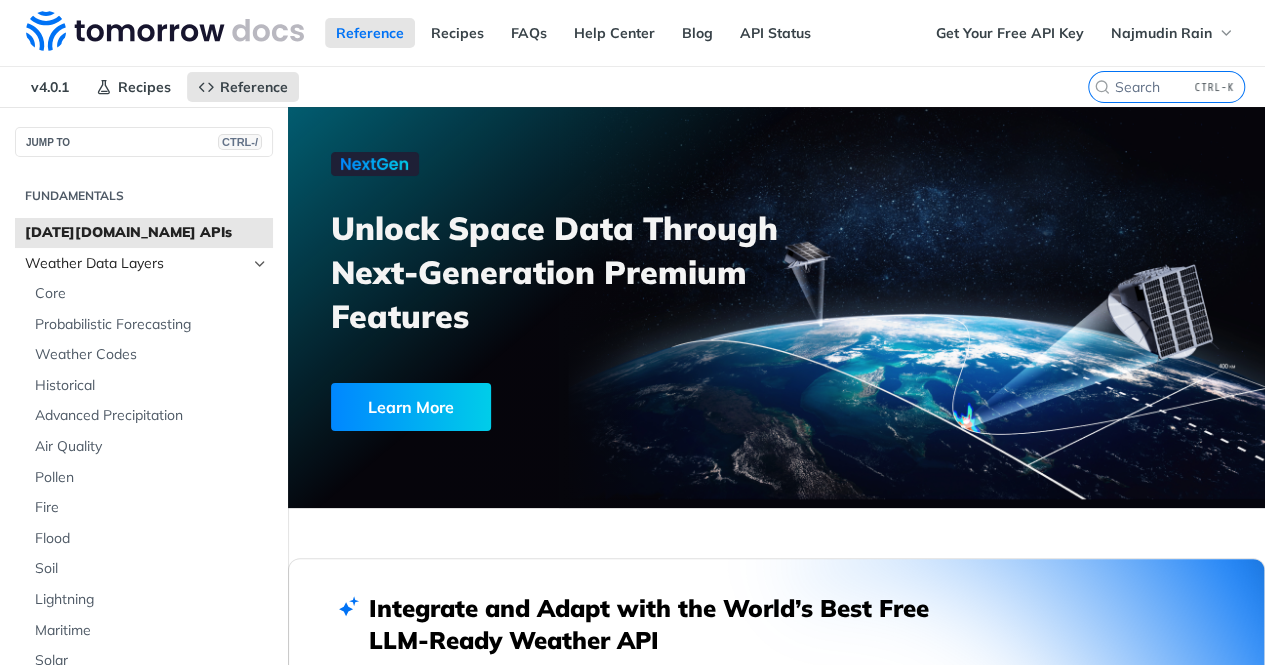 click at bounding box center [260, 264] 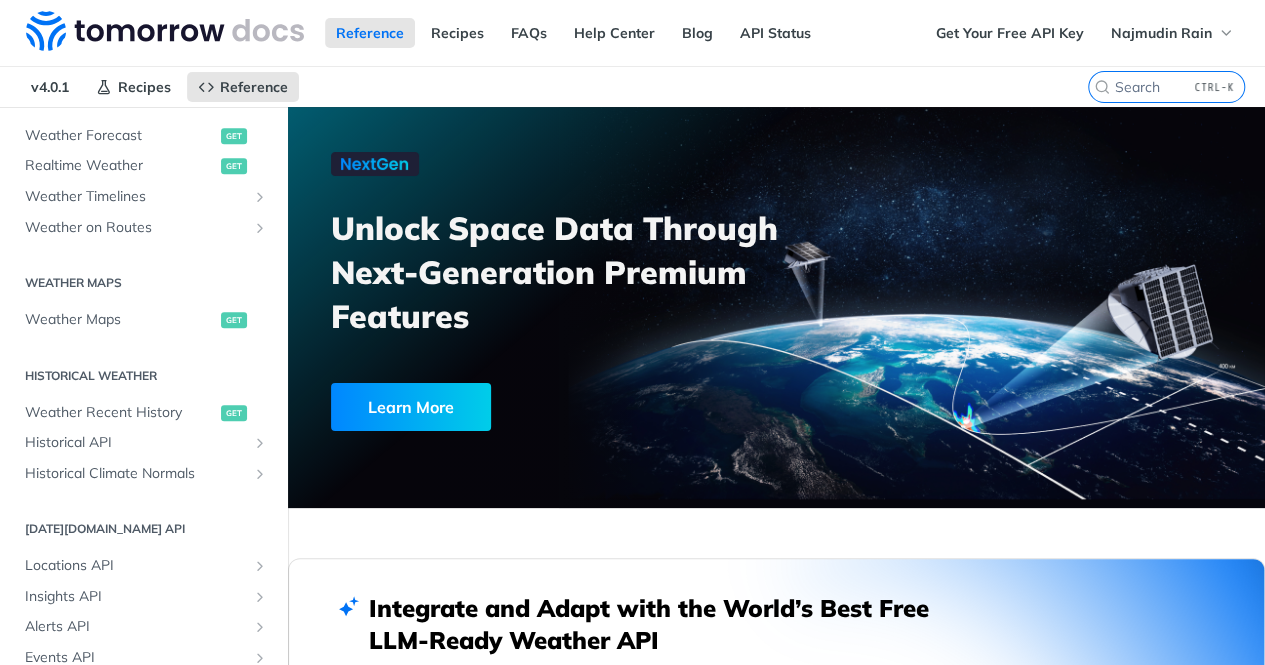 scroll, scrollTop: 467, scrollLeft: 0, axis: vertical 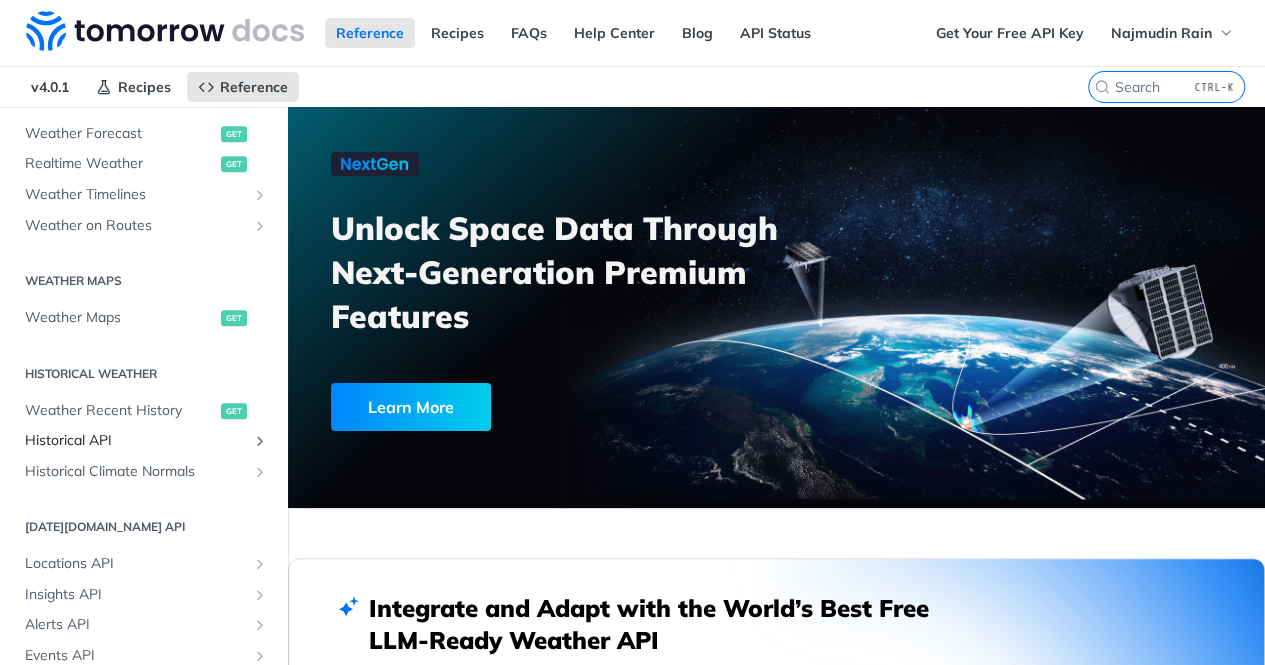 click on "Historical API" at bounding box center [136, 441] 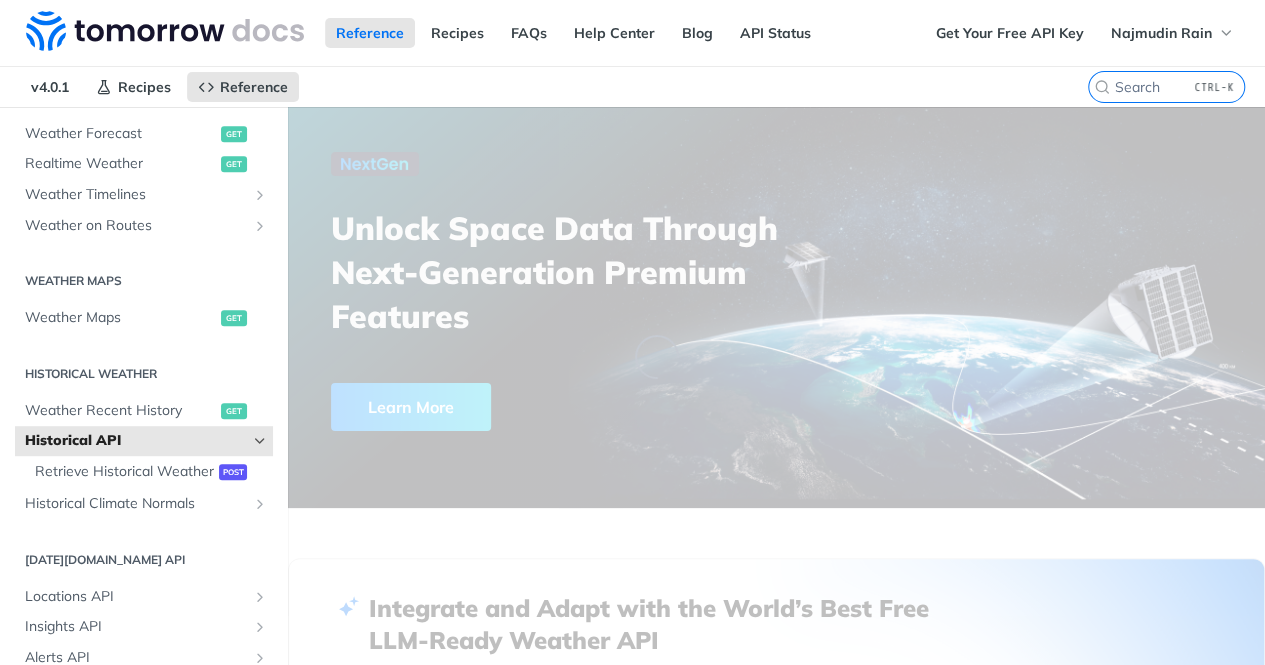 click on "Historical API" at bounding box center [136, 441] 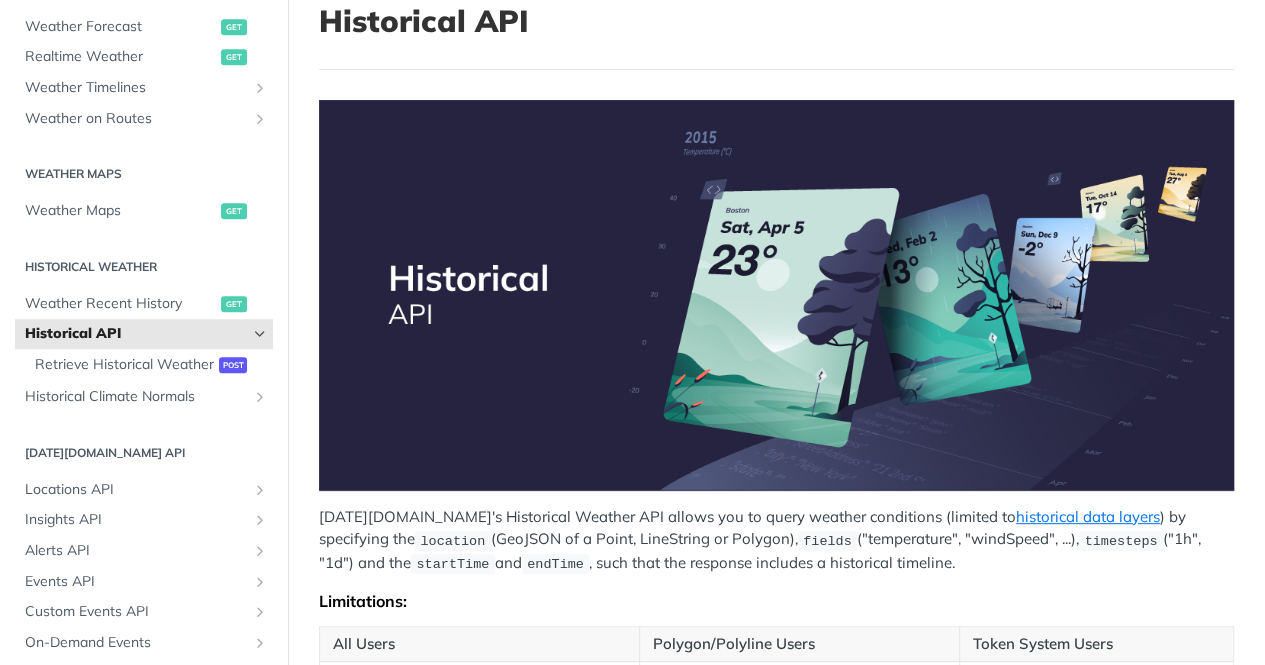 scroll, scrollTop: 340, scrollLeft: 0, axis: vertical 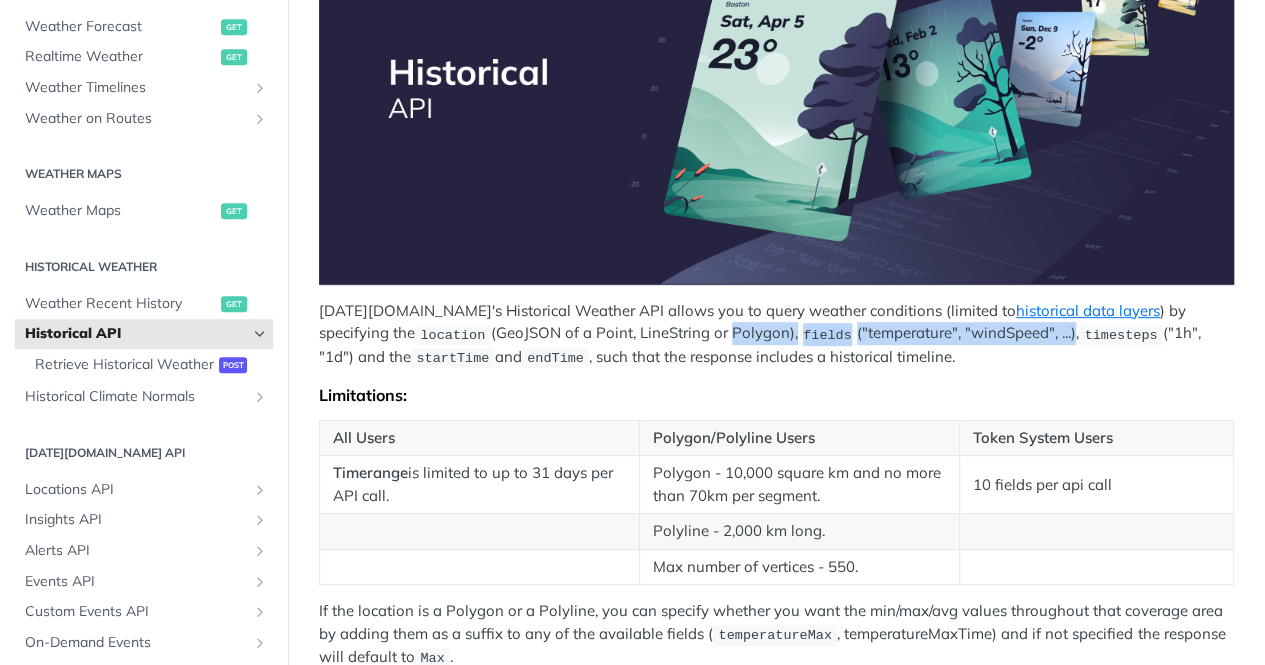 drag, startPoint x: 626, startPoint y: 335, endPoint x: 976, endPoint y: 335, distance: 350 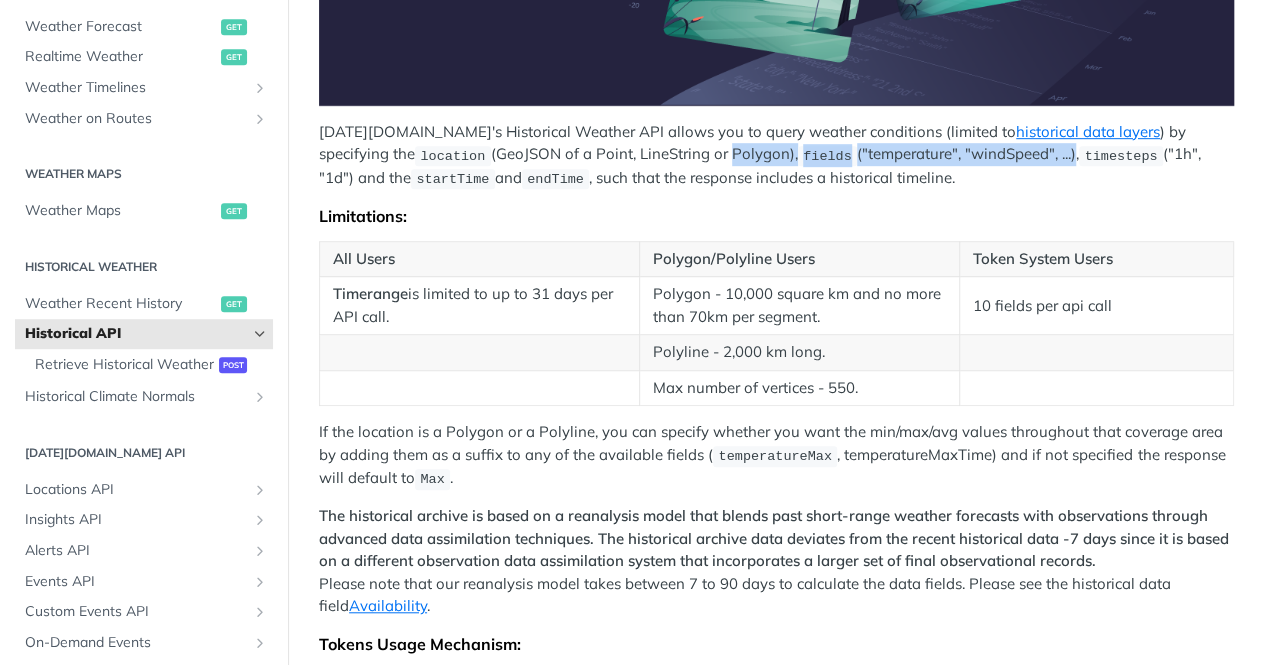 scroll, scrollTop: 520, scrollLeft: 0, axis: vertical 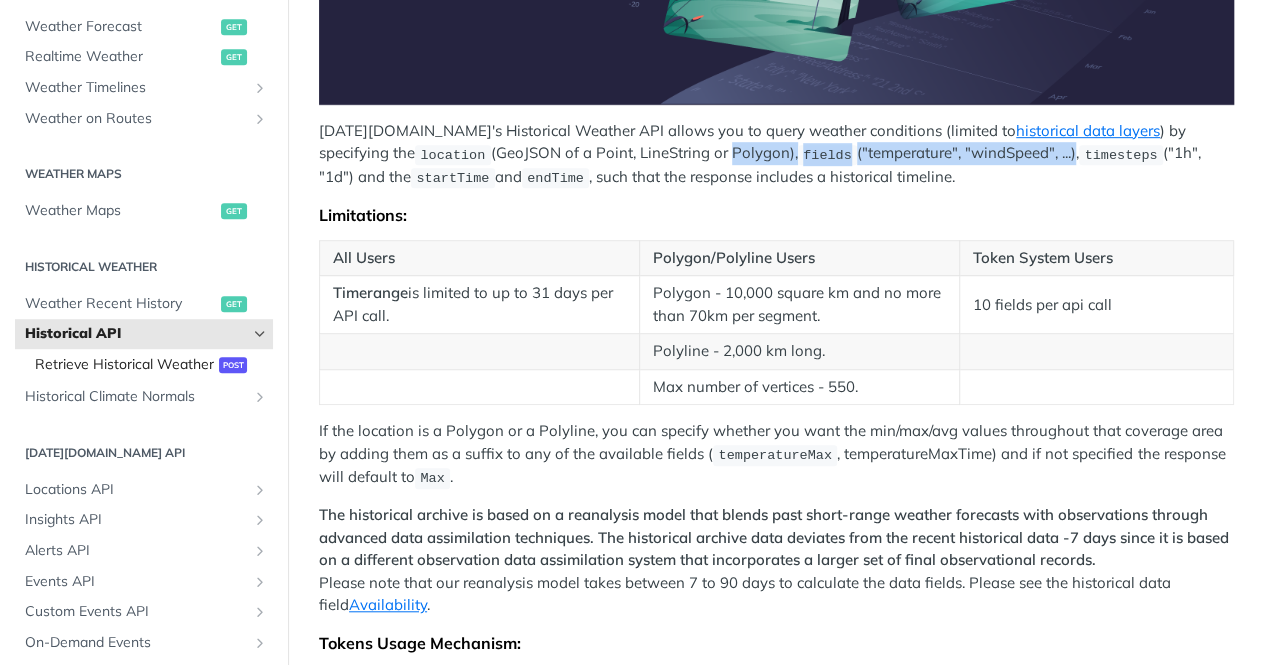 click on "Retrieve Historical Weather" at bounding box center [124, 365] 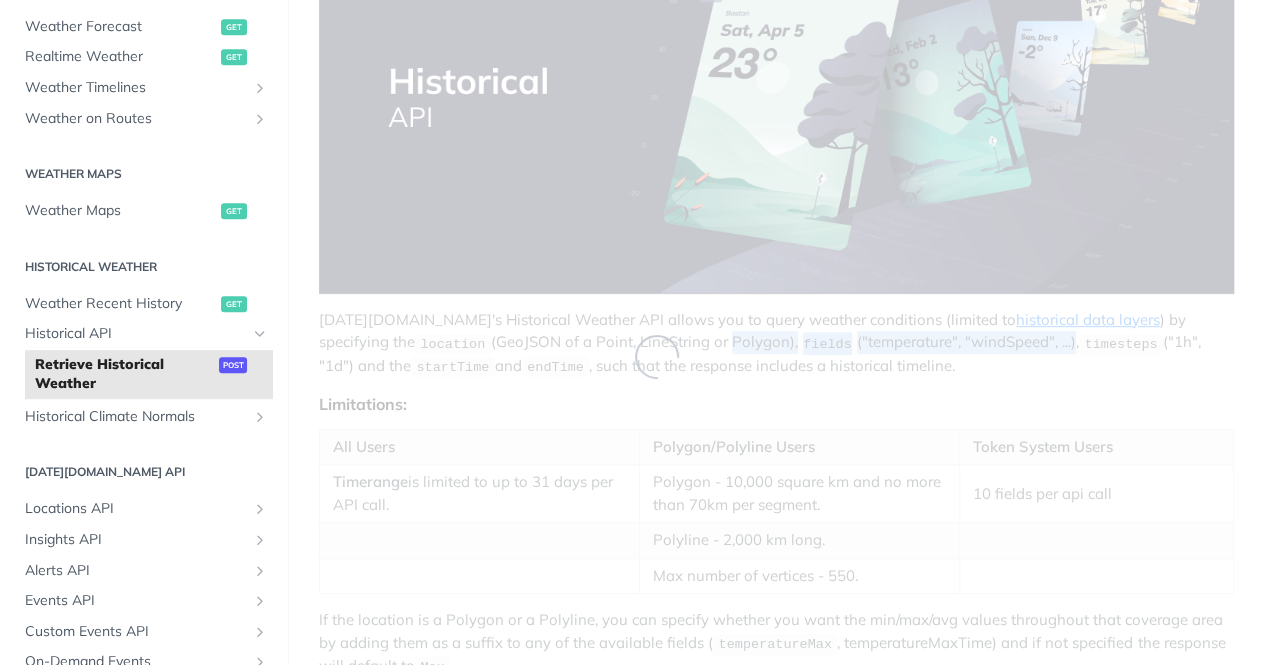 click on "Retrieve Historical Weather" at bounding box center (124, 374) 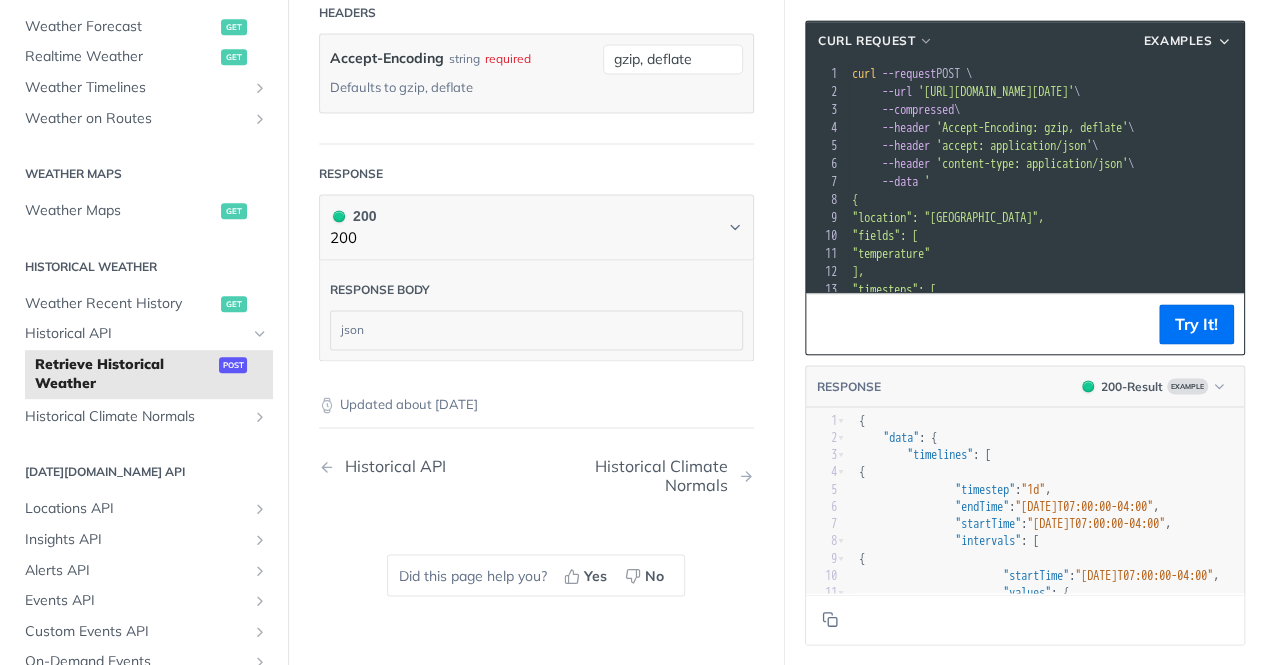 scroll, scrollTop: 1537, scrollLeft: 0, axis: vertical 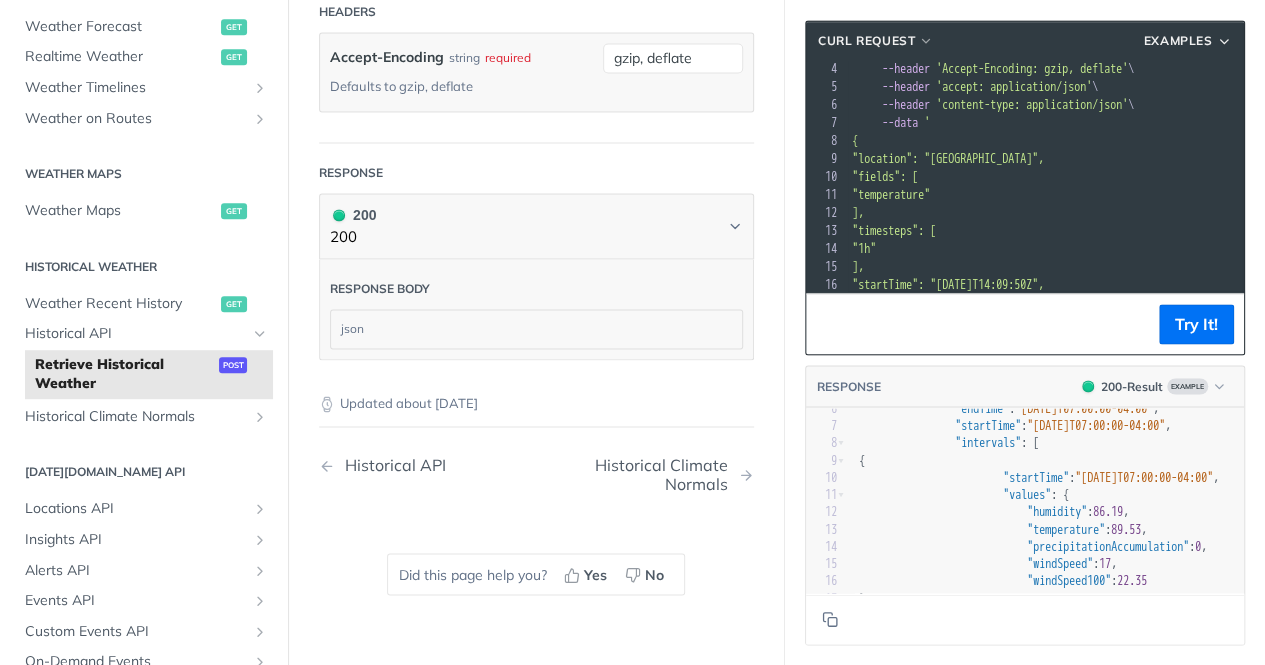 click on "]," at bounding box center (1155, 213) 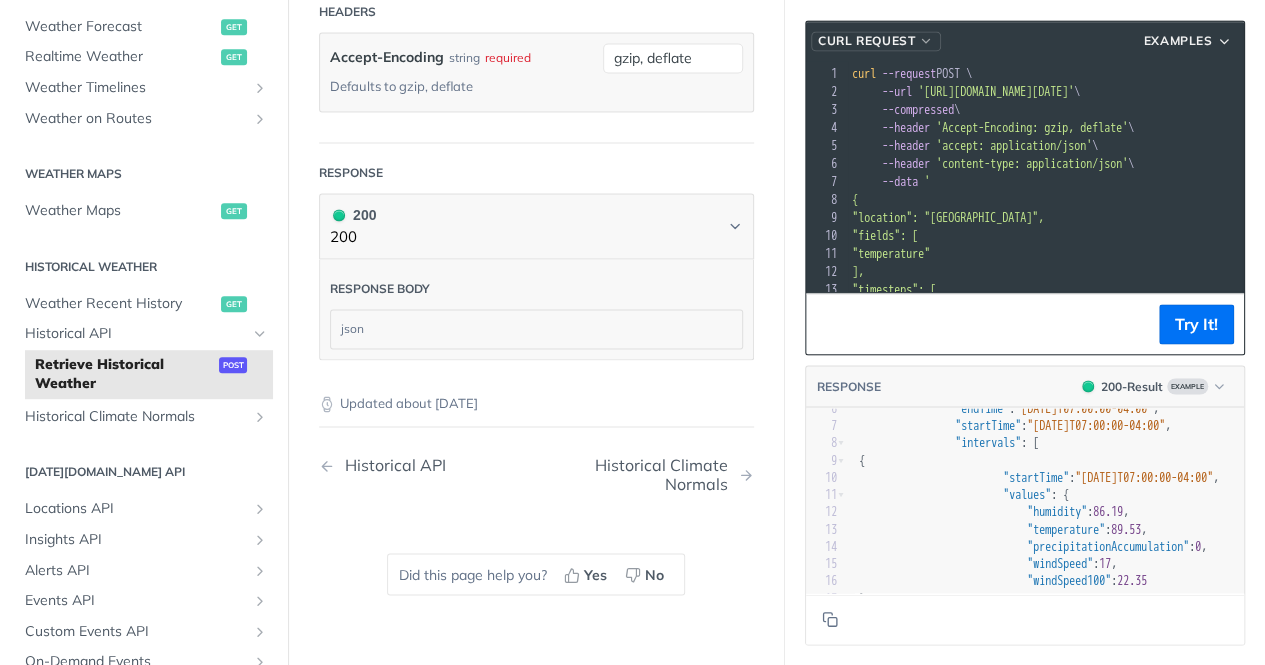 click at bounding box center [926, 41] 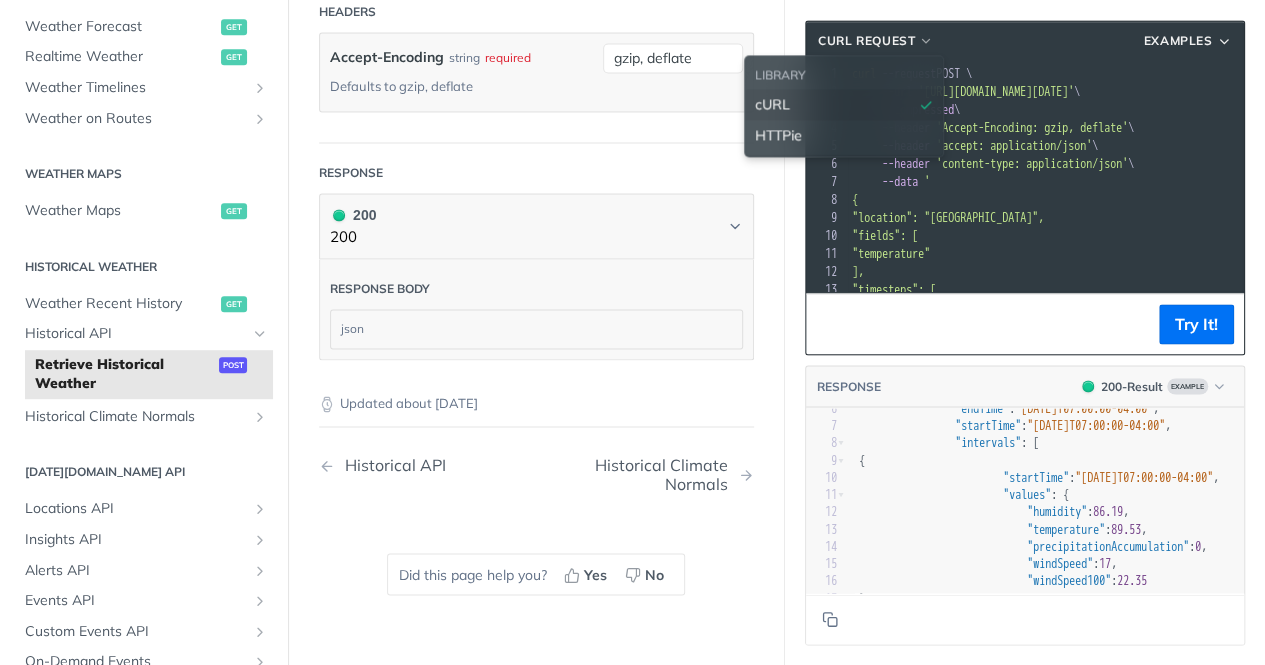 click on "cURL" at bounding box center (844, 104) 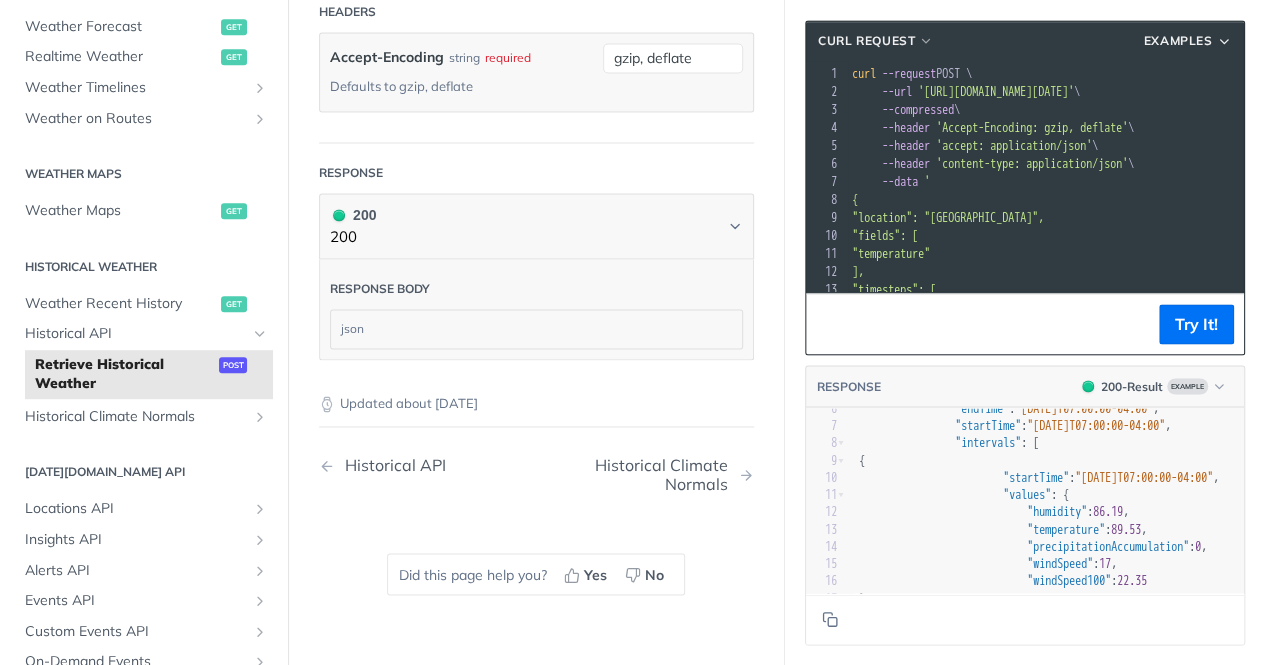 click on "'content-type: application/json'" at bounding box center [1032, 164] 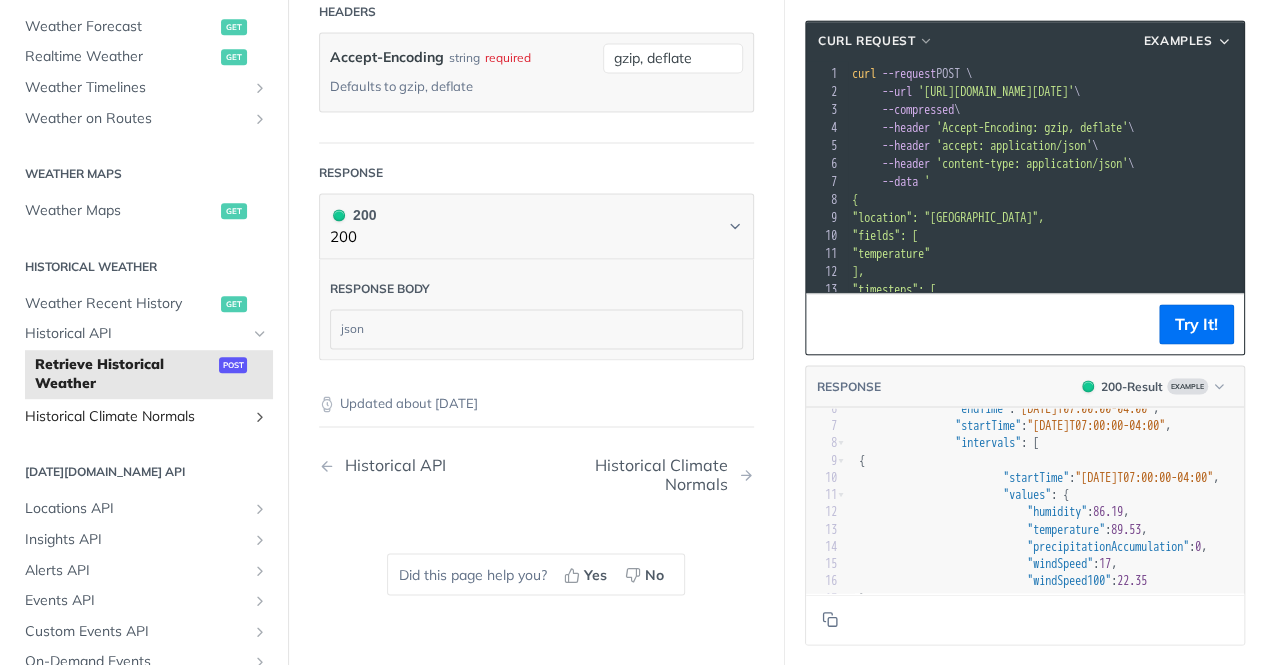 click on "Historical Climate Normals" at bounding box center [144, 417] 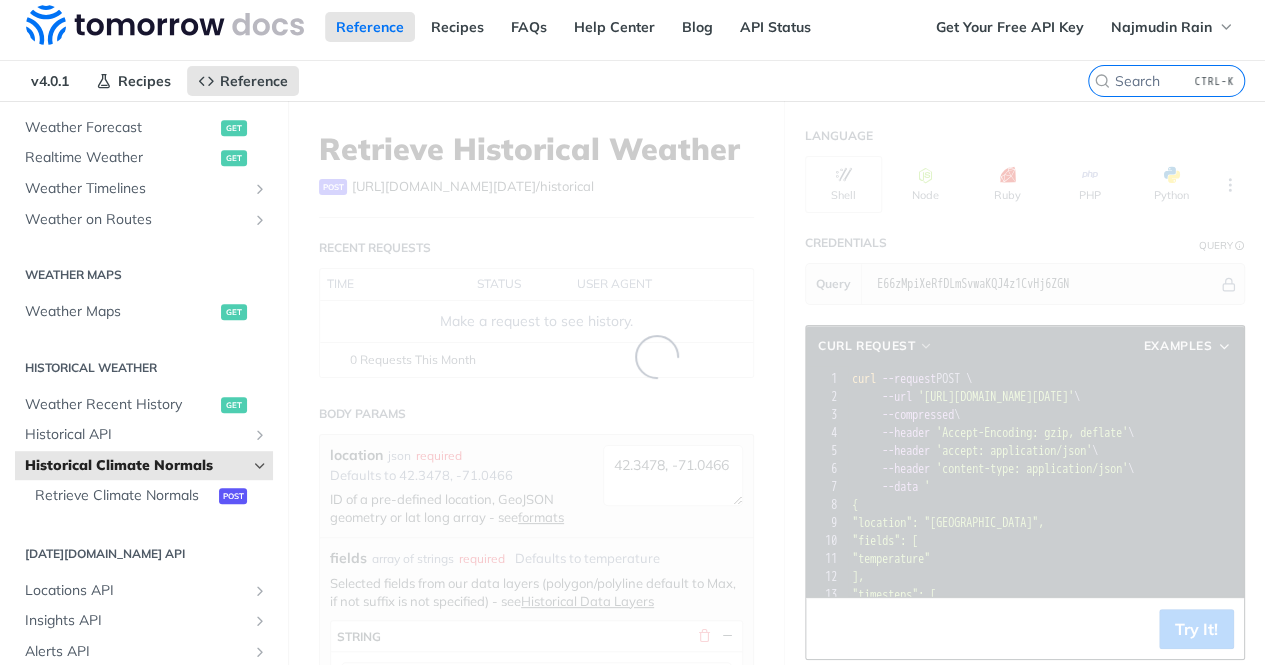 scroll, scrollTop: 0, scrollLeft: 0, axis: both 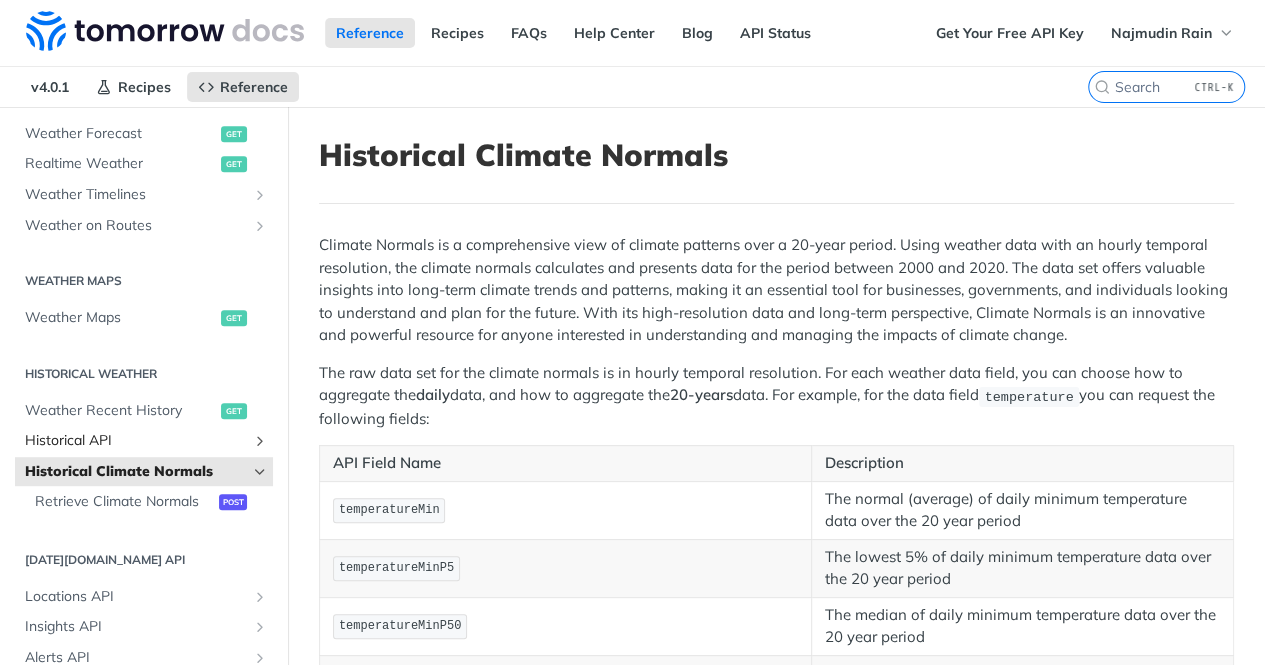 click on "Historical API" at bounding box center (136, 441) 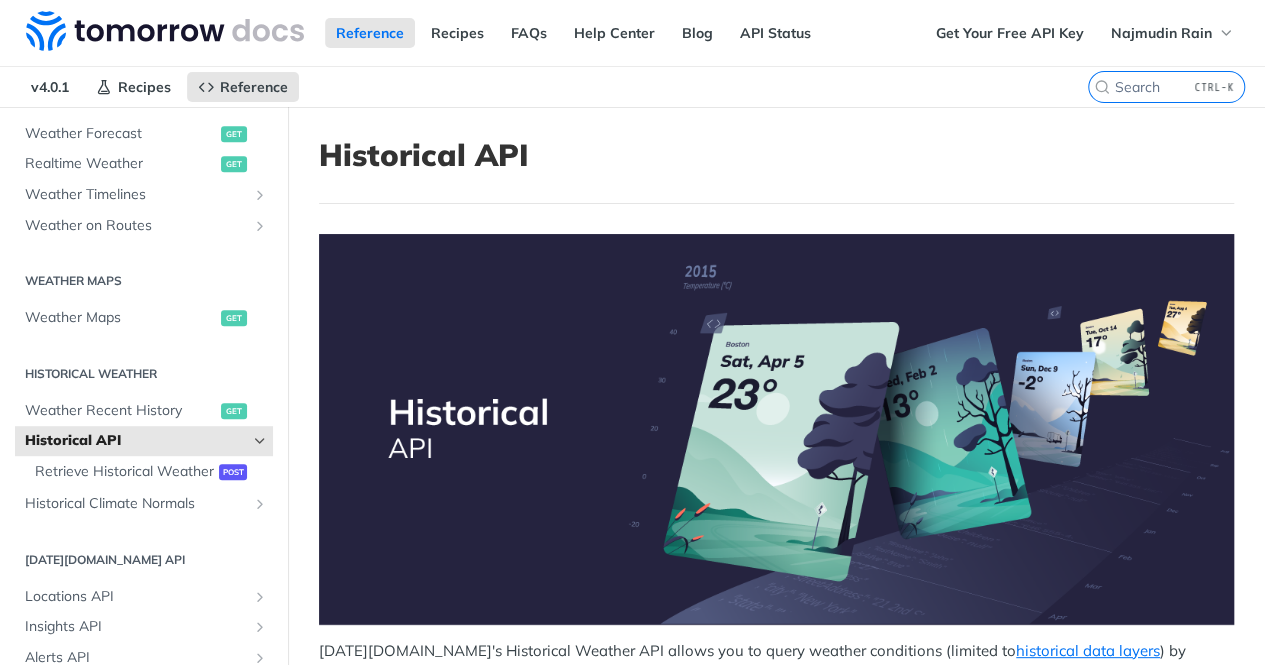 click on "Historical API" at bounding box center (136, 441) 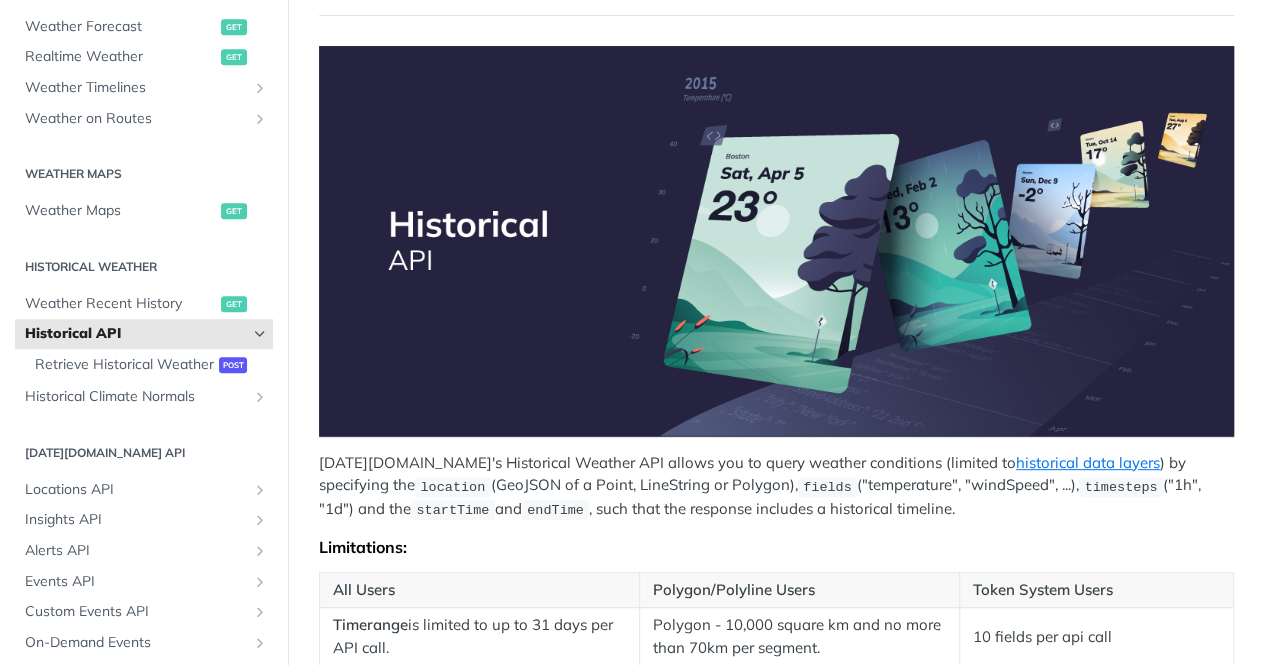 scroll, scrollTop: 189, scrollLeft: 0, axis: vertical 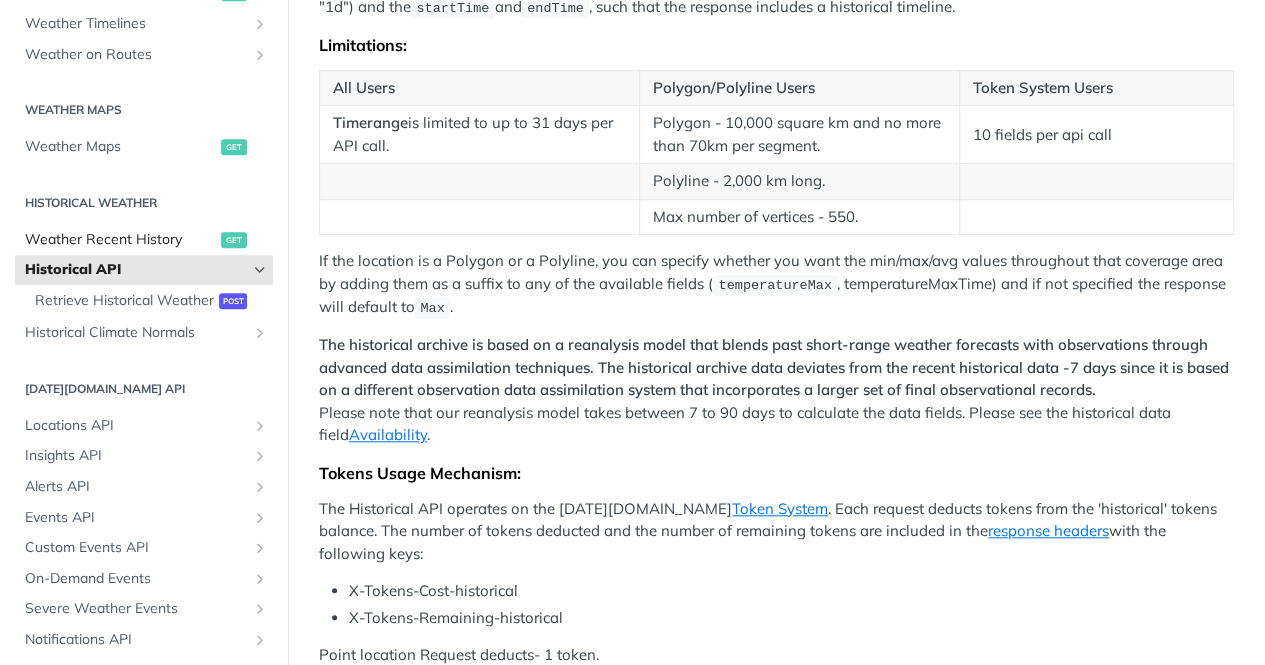click on "Weather Recent History" at bounding box center [120, 240] 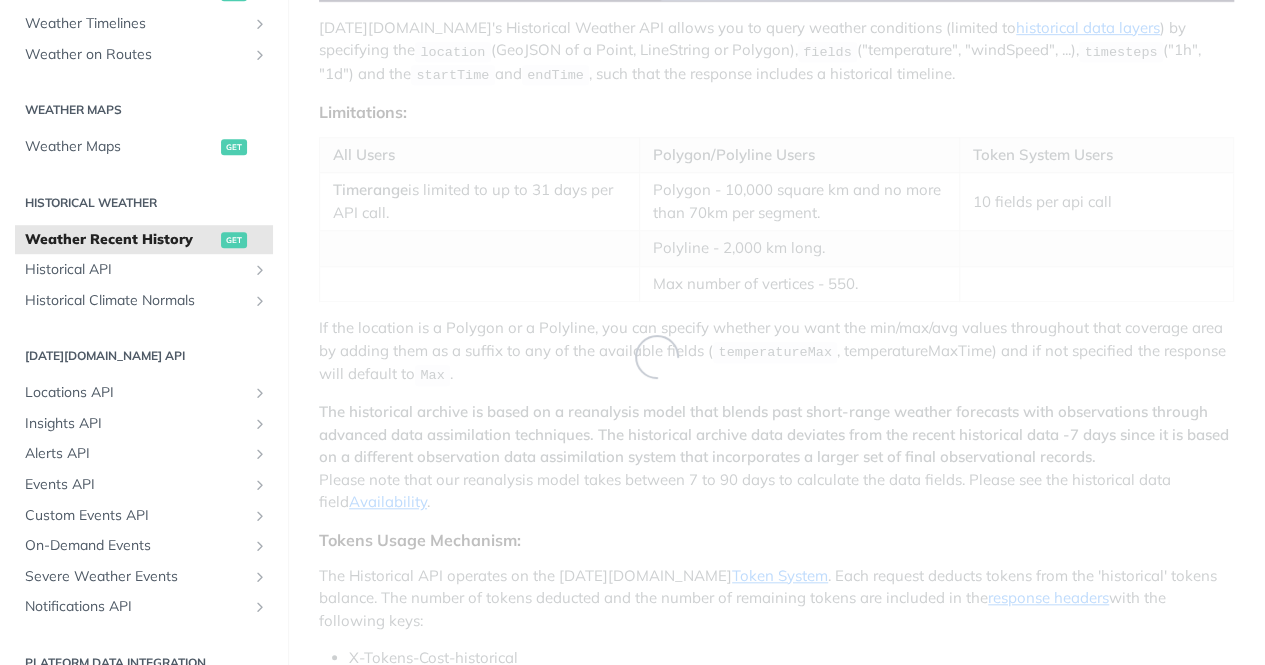 click on "Weather Recent History" at bounding box center (120, 240) 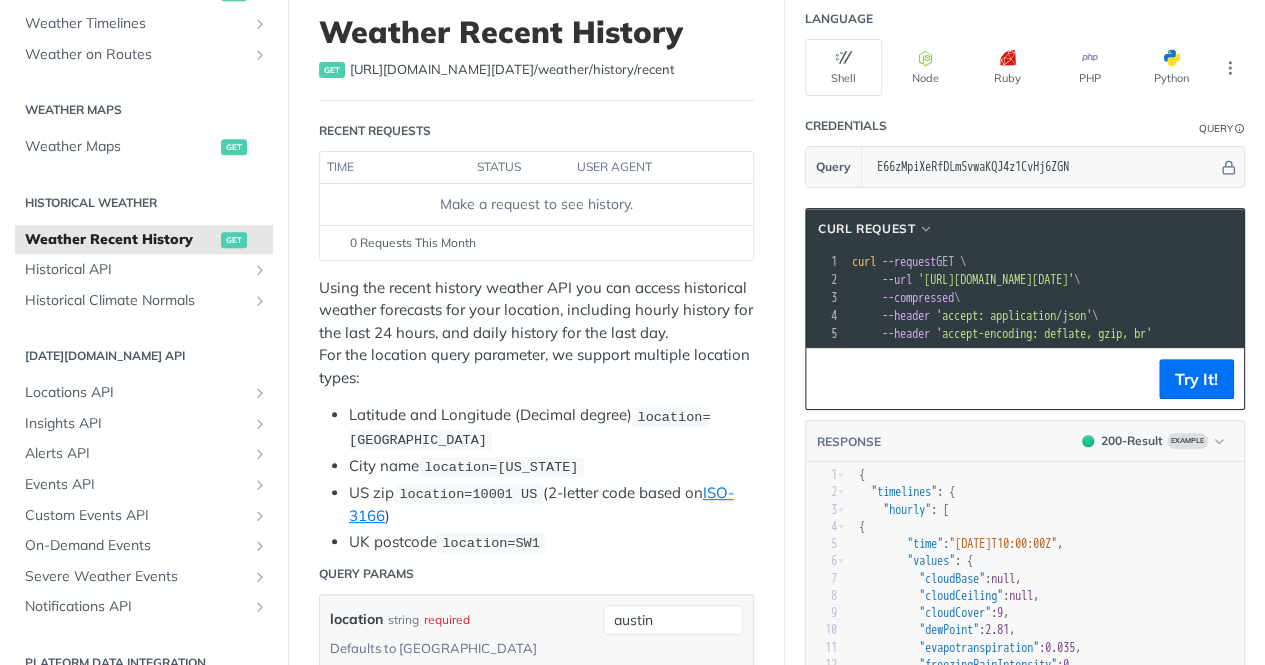 scroll, scrollTop: 126, scrollLeft: 0, axis: vertical 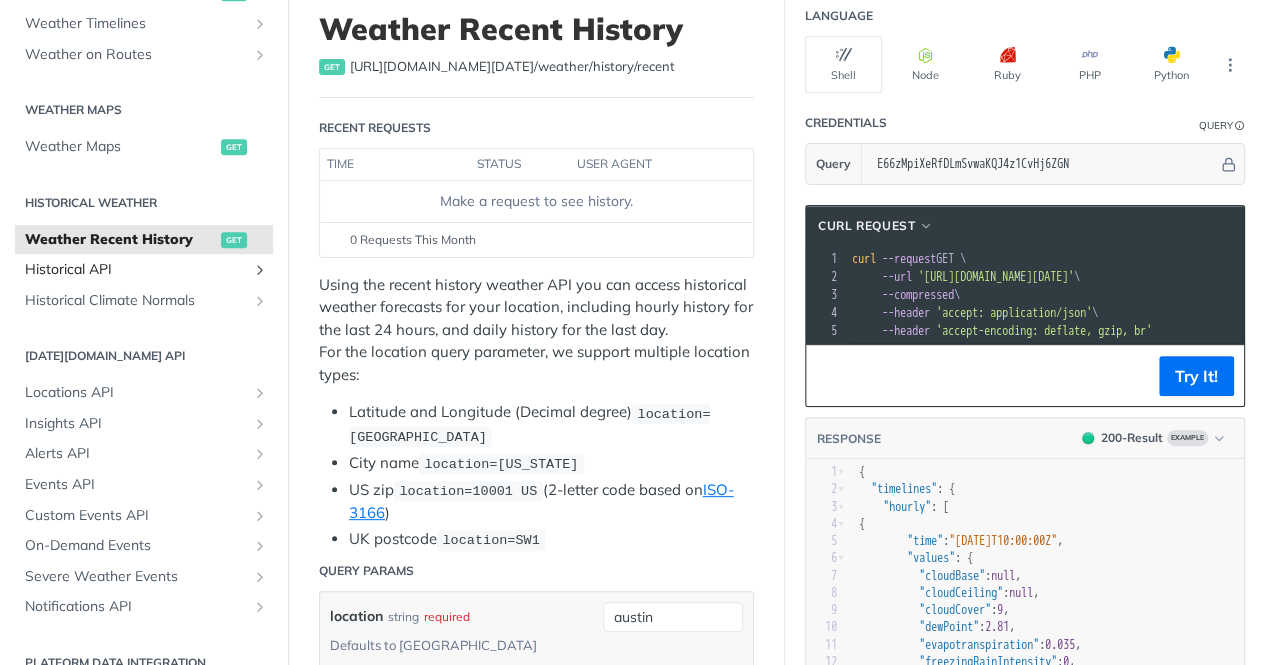 click on "Historical API" at bounding box center [136, 270] 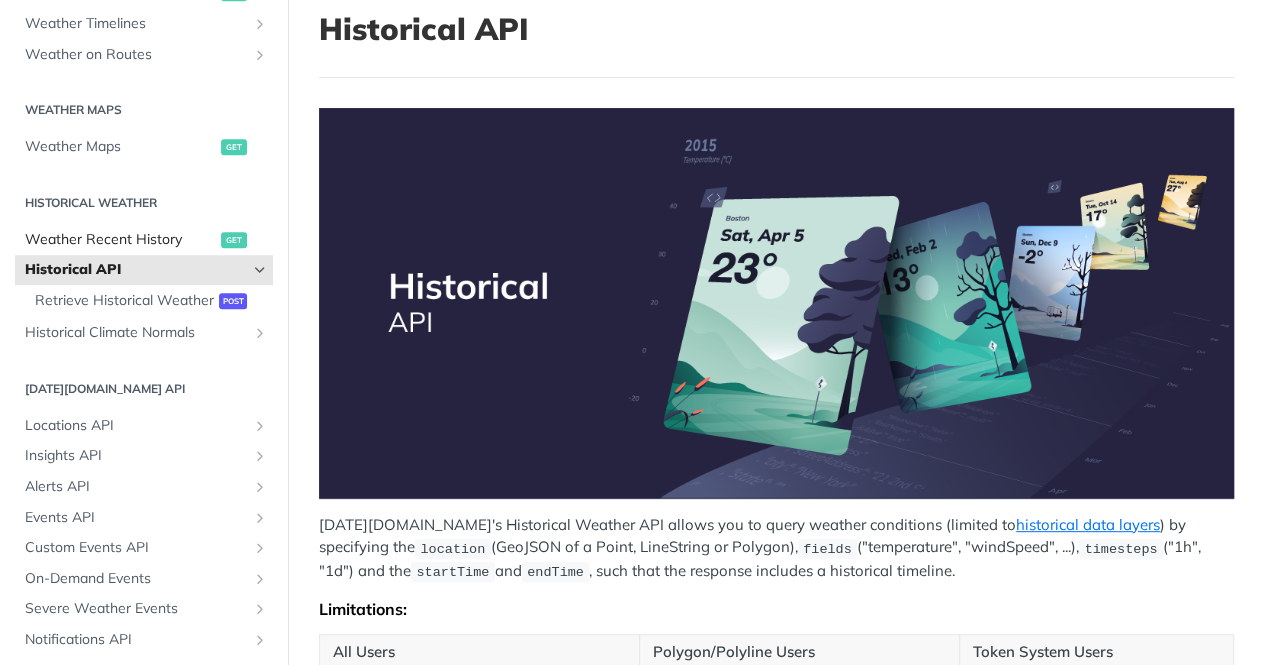scroll, scrollTop: 0, scrollLeft: 0, axis: both 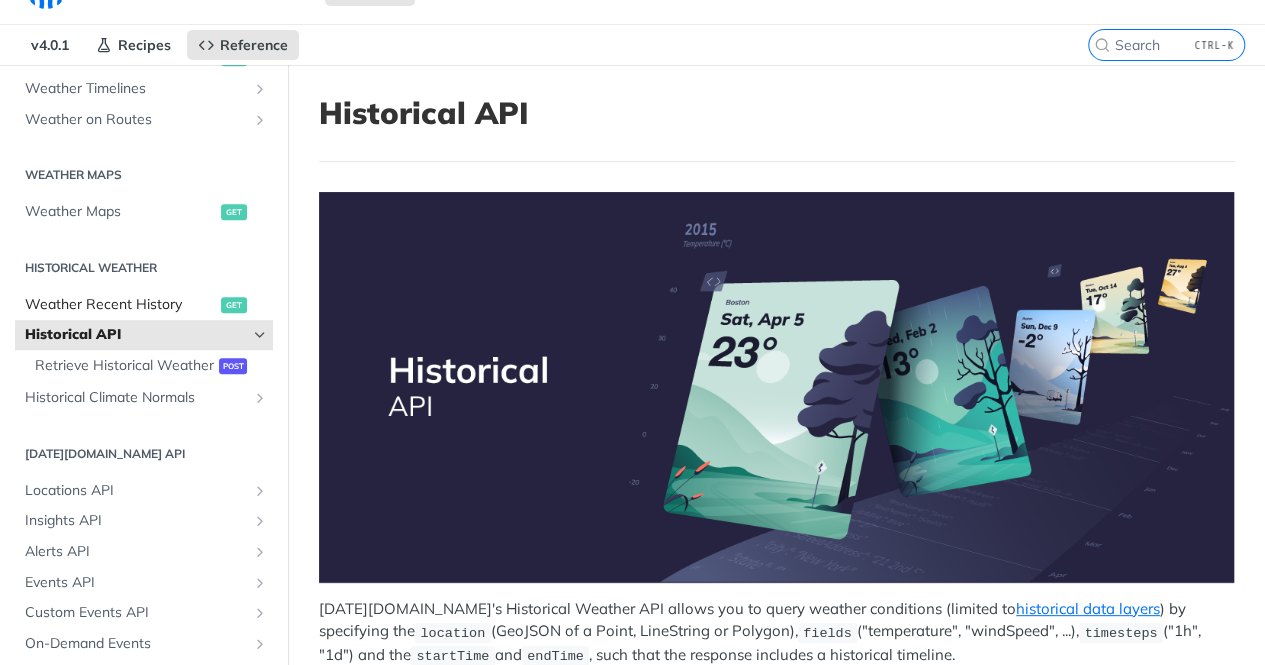 click on "Historical Weather Weather Recent History get Historical API Retrieve Historical Weather post Historical Climate Normals Retrieve Climate Normals post" at bounding box center [144, 332] 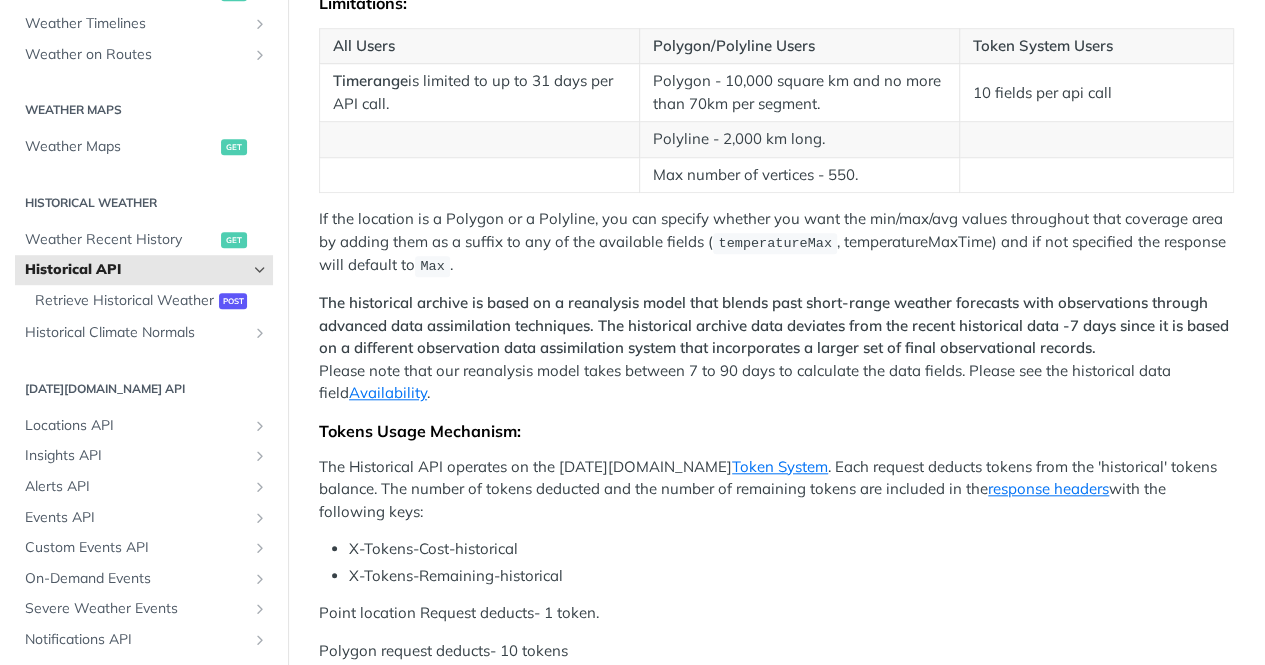 scroll, scrollTop: 734, scrollLeft: 0, axis: vertical 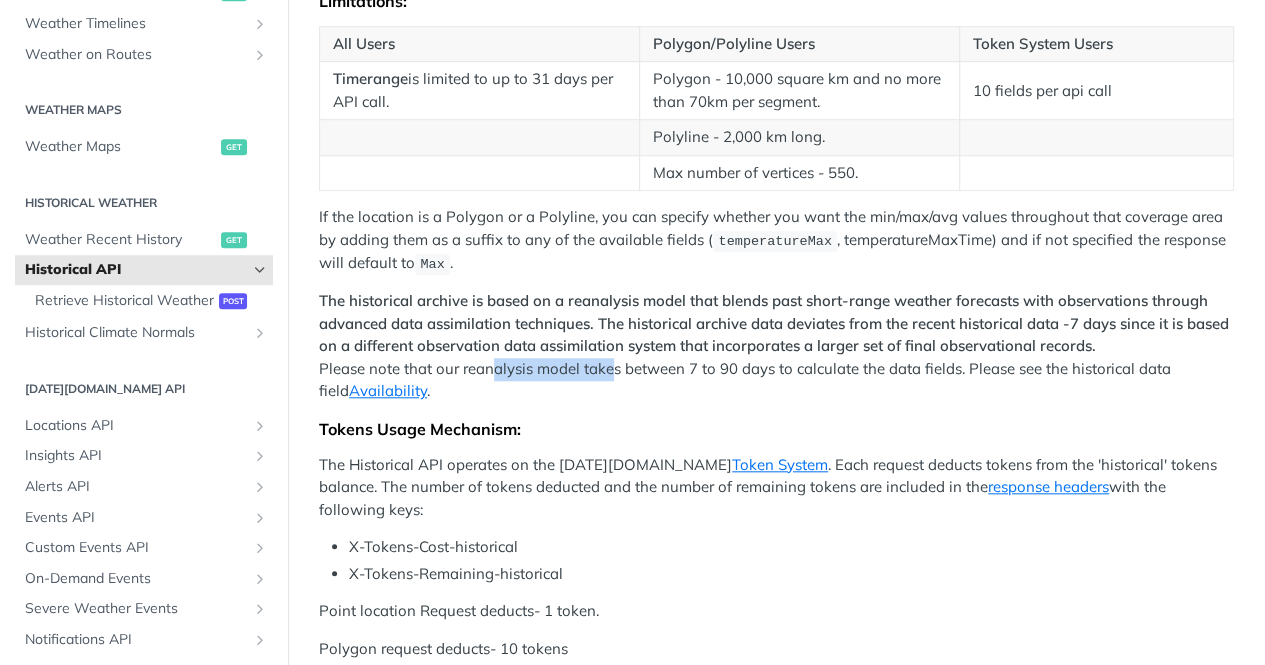 drag, startPoint x: 490, startPoint y: 369, endPoint x: 610, endPoint y: 370, distance: 120.004166 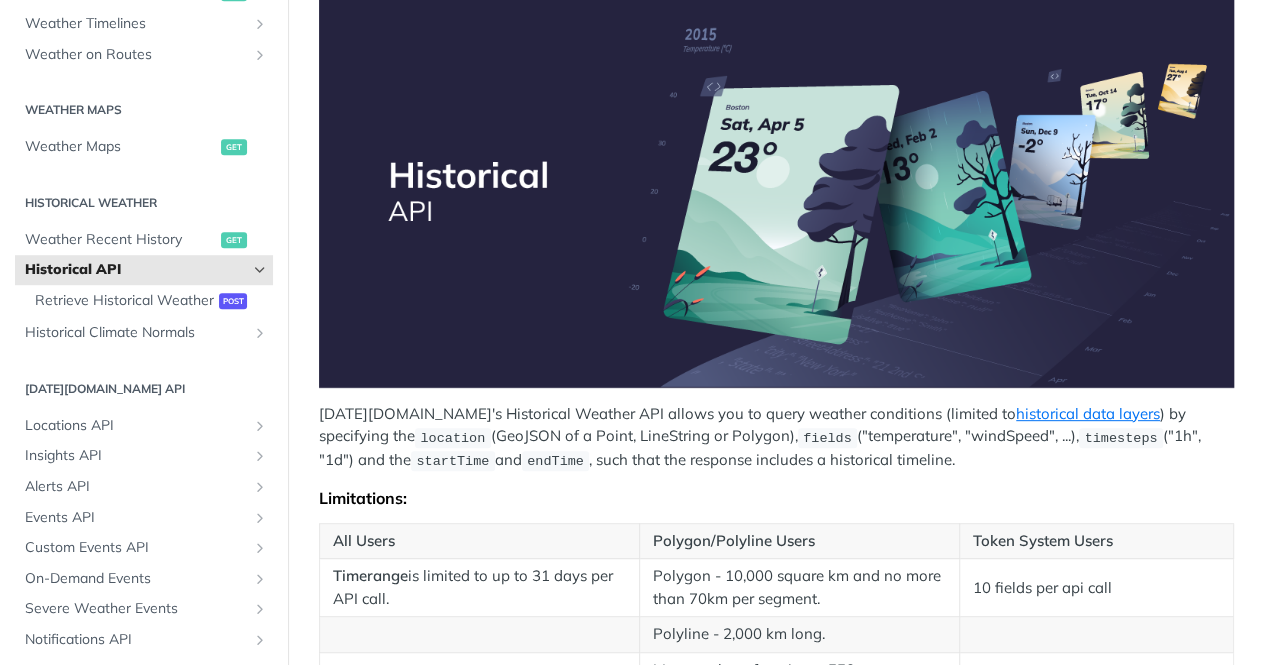 scroll, scrollTop: 238, scrollLeft: 0, axis: vertical 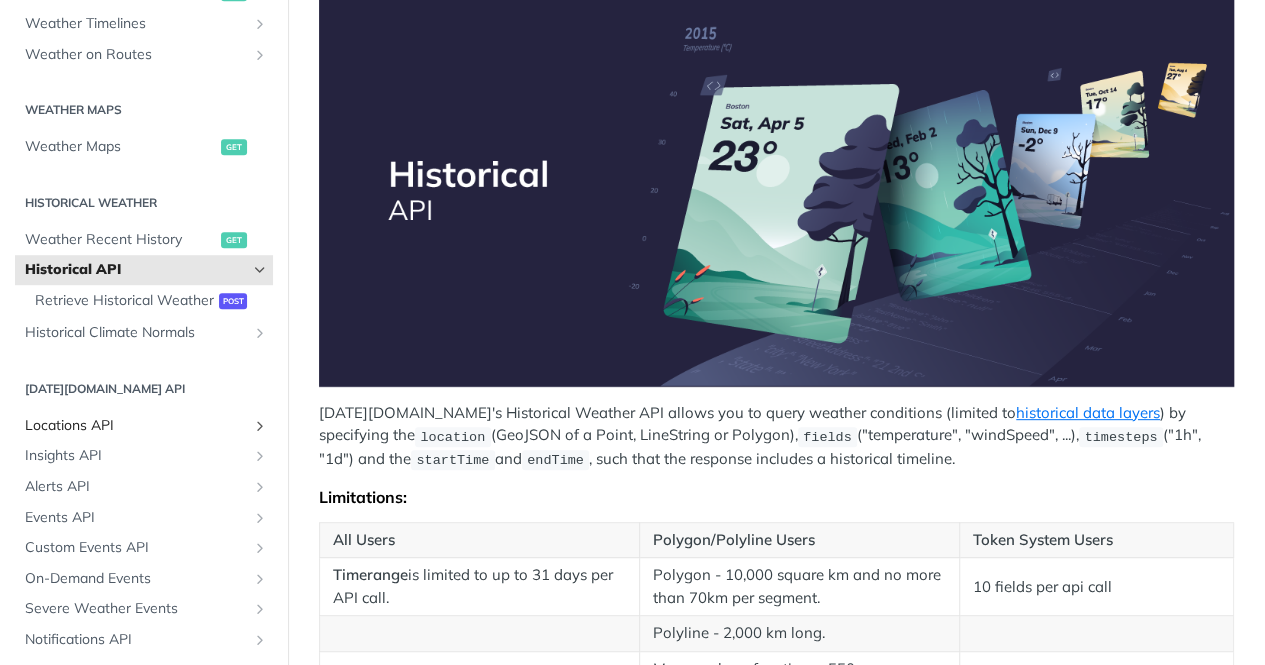 click at bounding box center (260, 426) 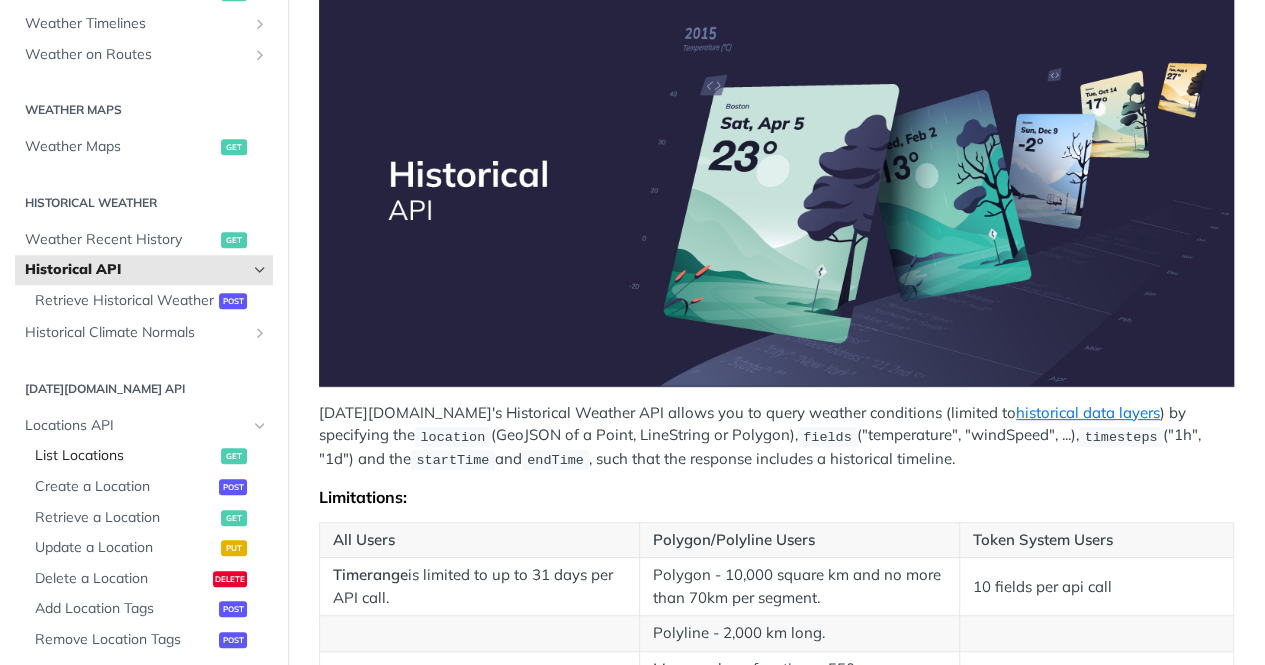 click on "List Locations" at bounding box center [125, 456] 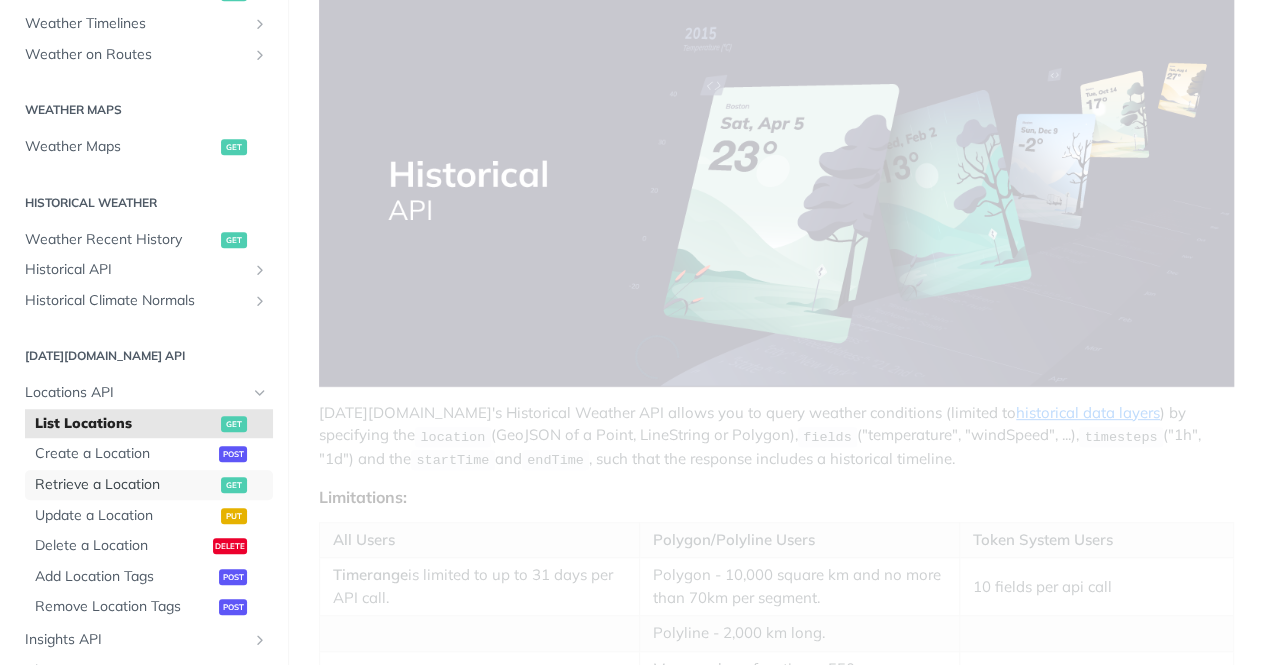 scroll, scrollTop: 32, scrollLeft: 0, axis: vertical 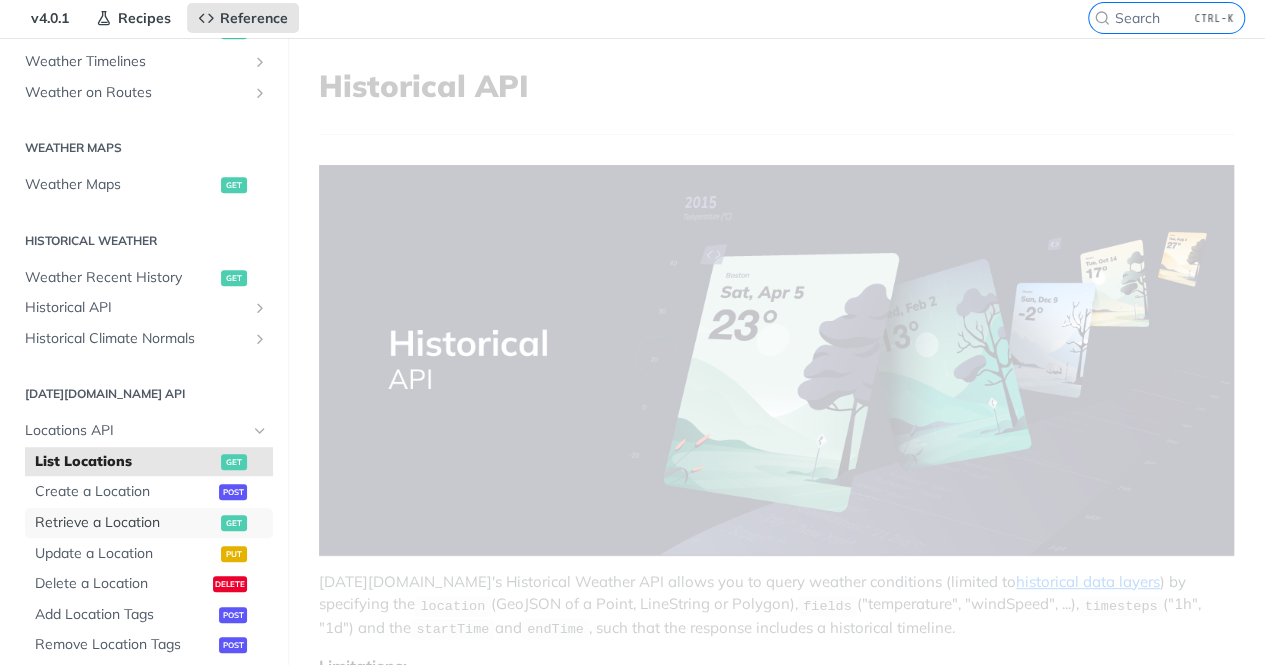 click on "List Locations get Create a Location post Retrieve a Location get Update a Location put Delete a Location delete Add Location Tags post Remove Location Tags post" at bounding box center [149, 553] 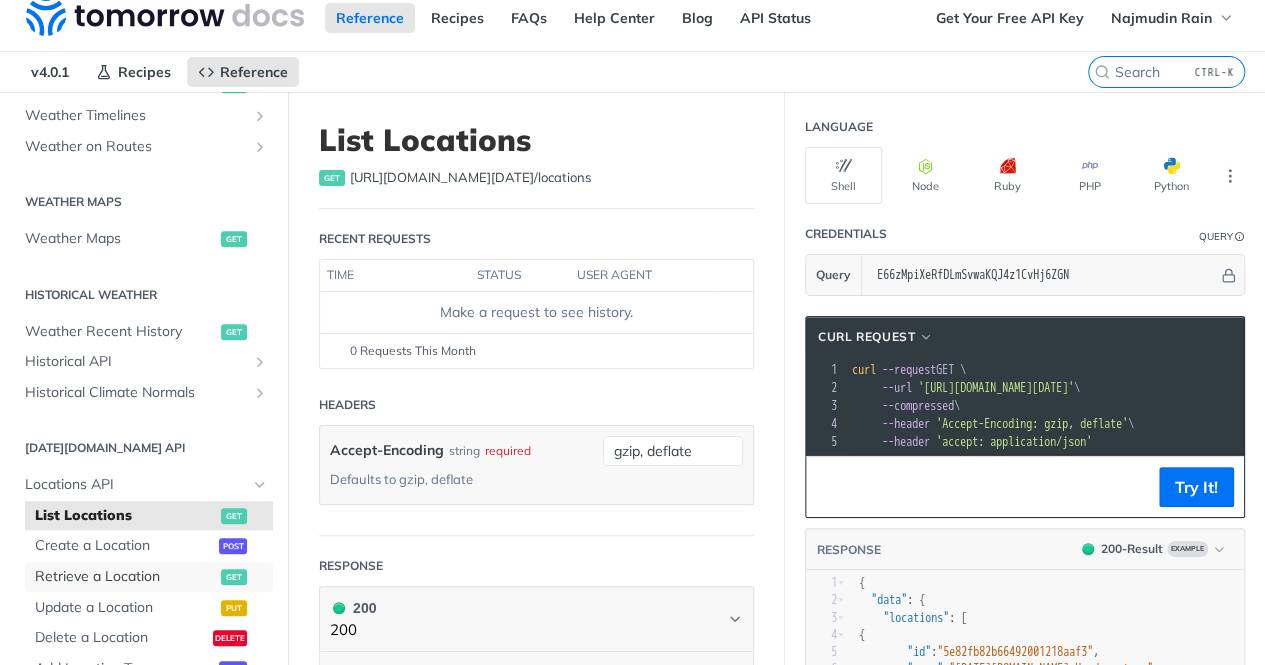 scroll, scrollTop: 17, scrollLeft: 0, axis: vertical 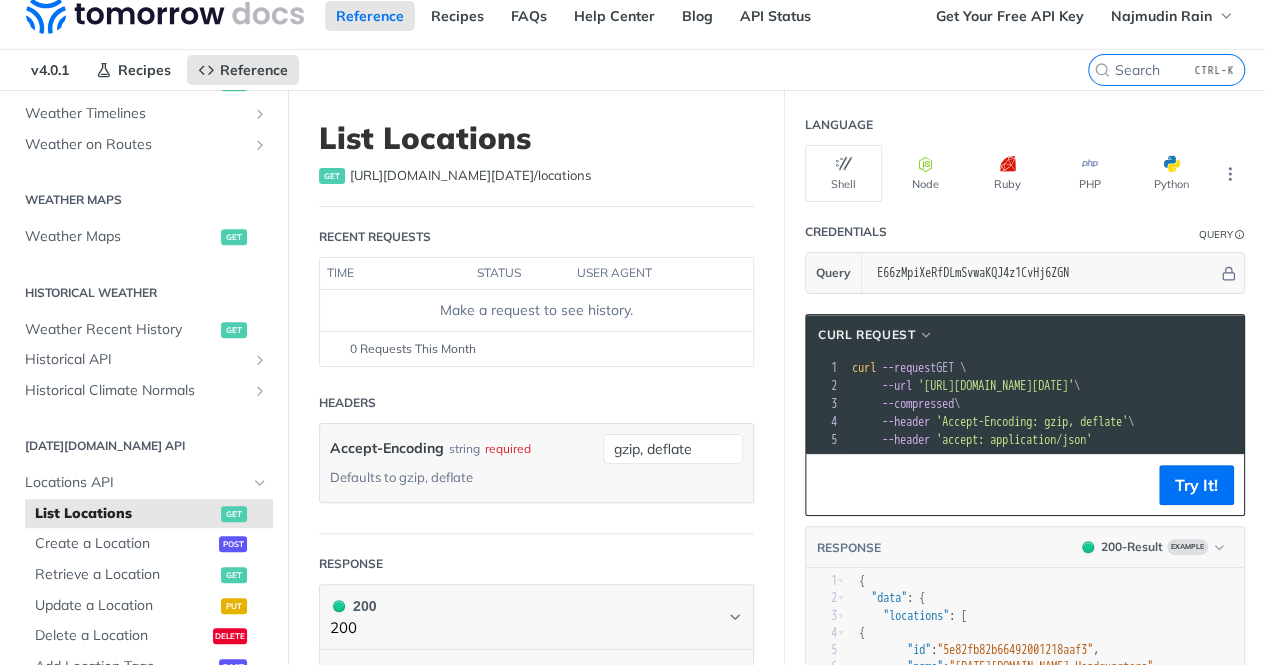click on "time" at bounding box center (395, 274) 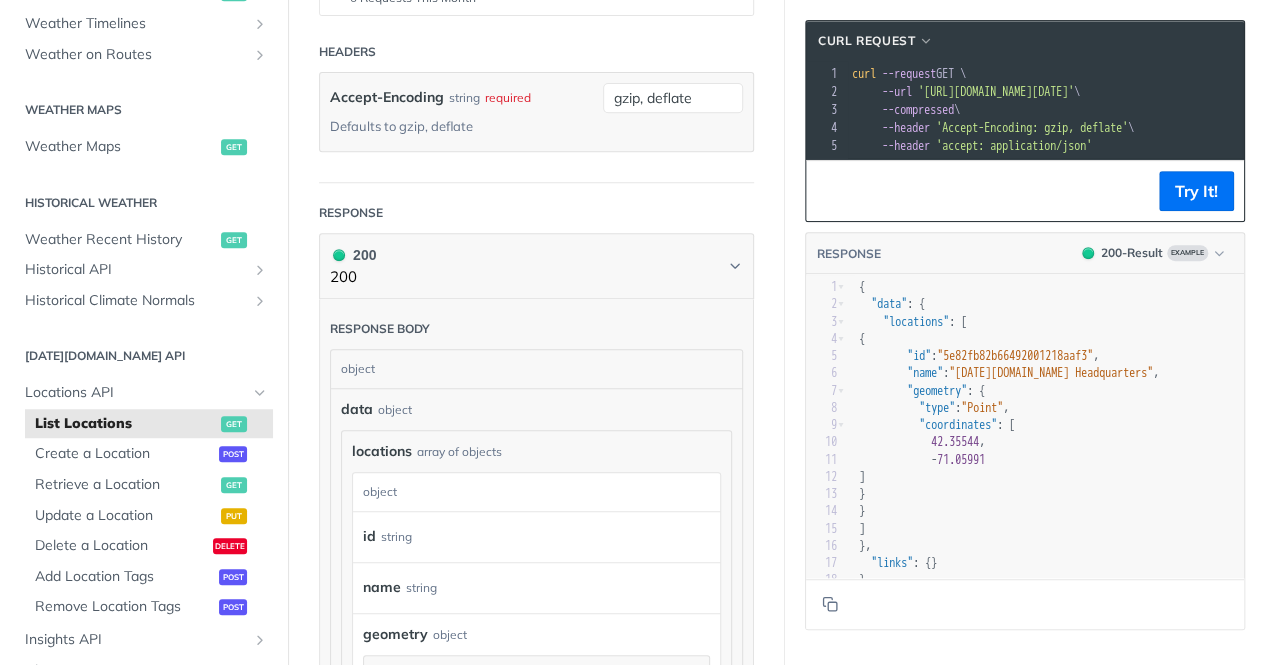 scroll, scrollTop: 369, scrollLeft: 0, axis: vertical 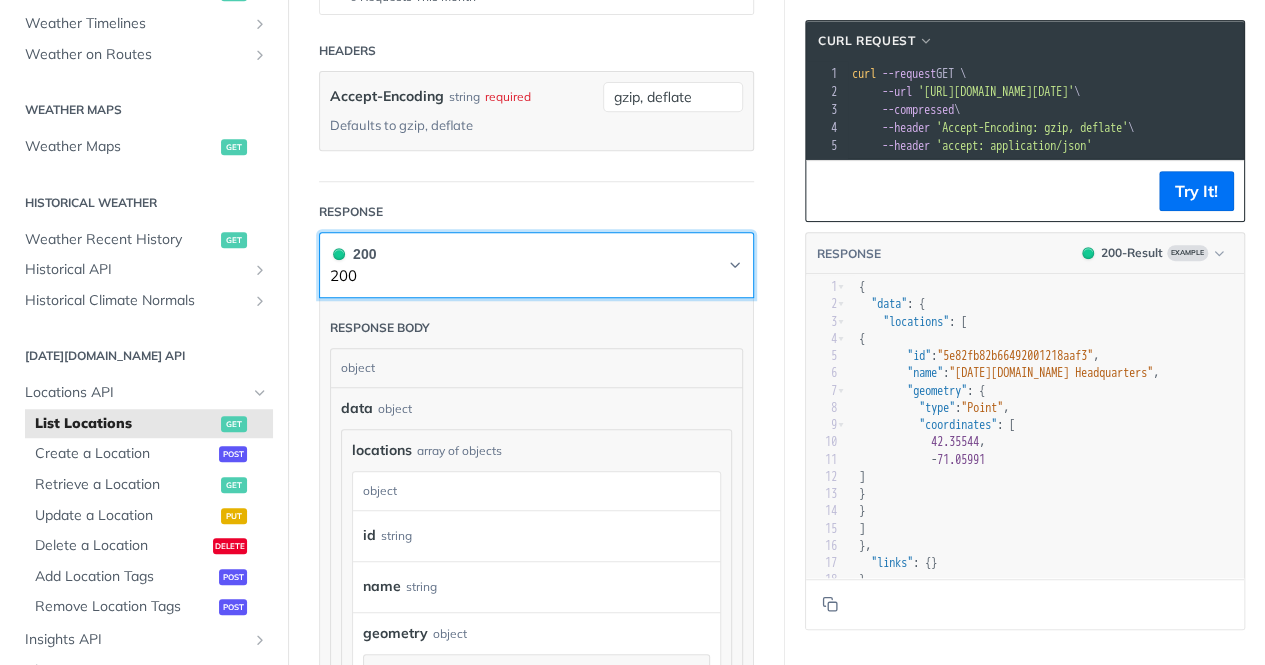 click 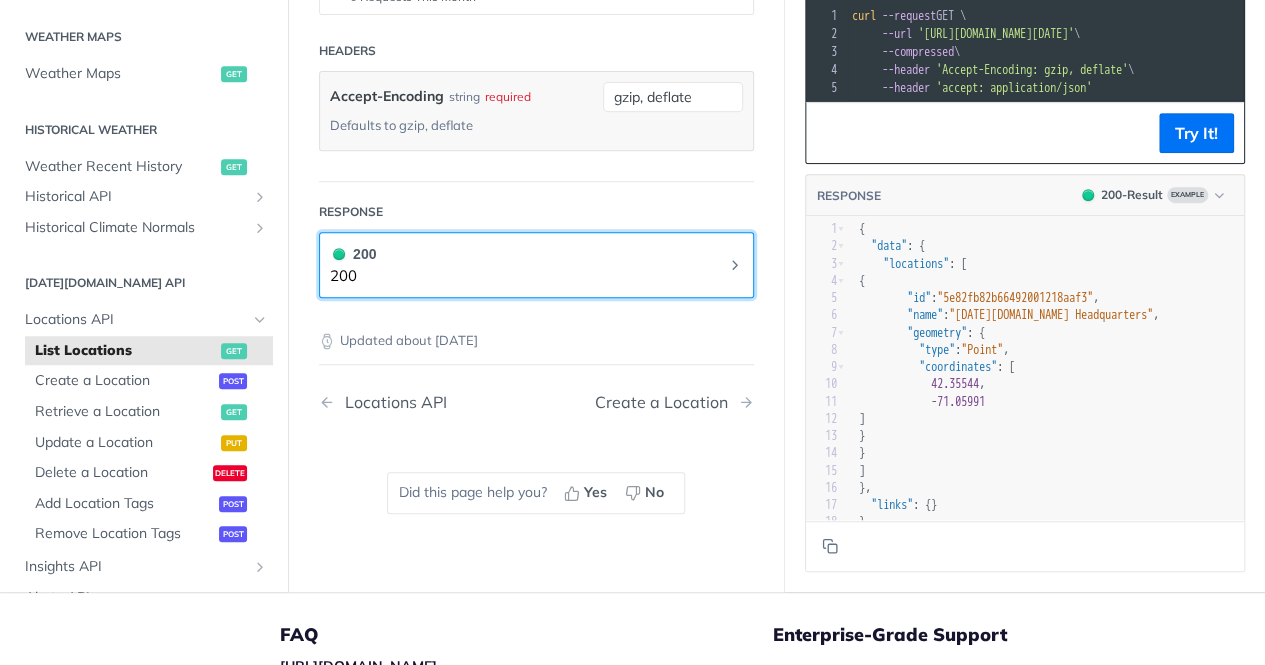click 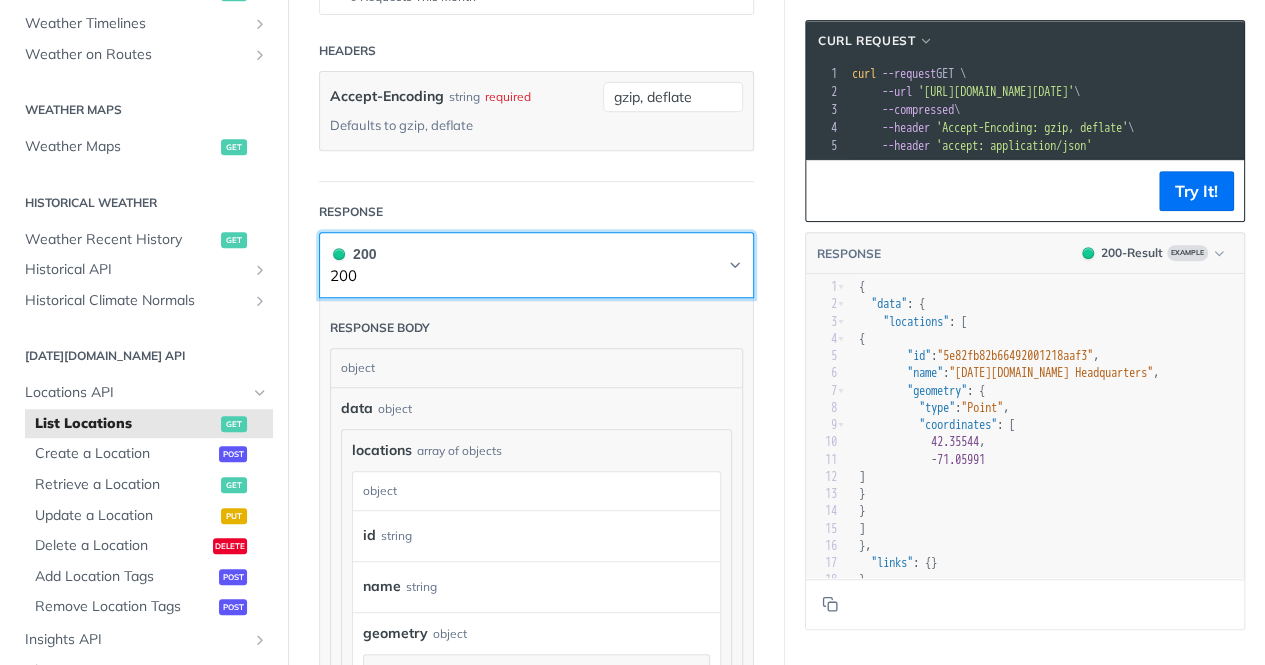scroll, scrollTop: 839, scrollLeft: 0, axis: vertical 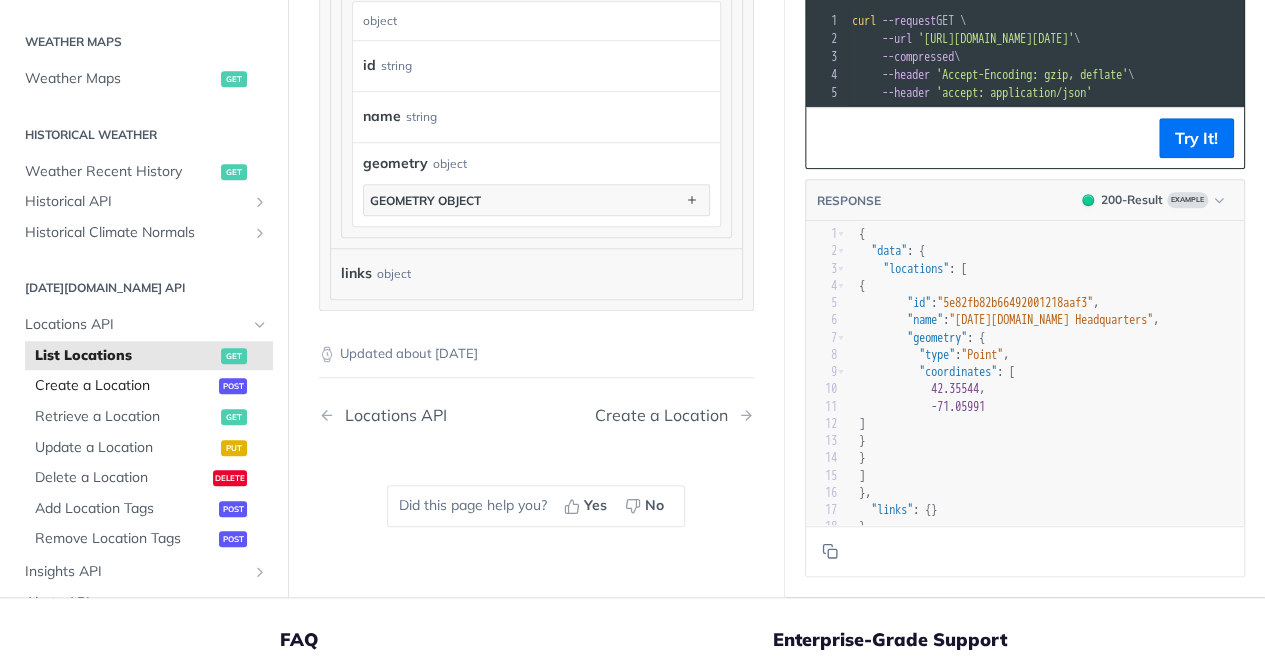 click on "Create a Location" at bounding box center (124, 386) 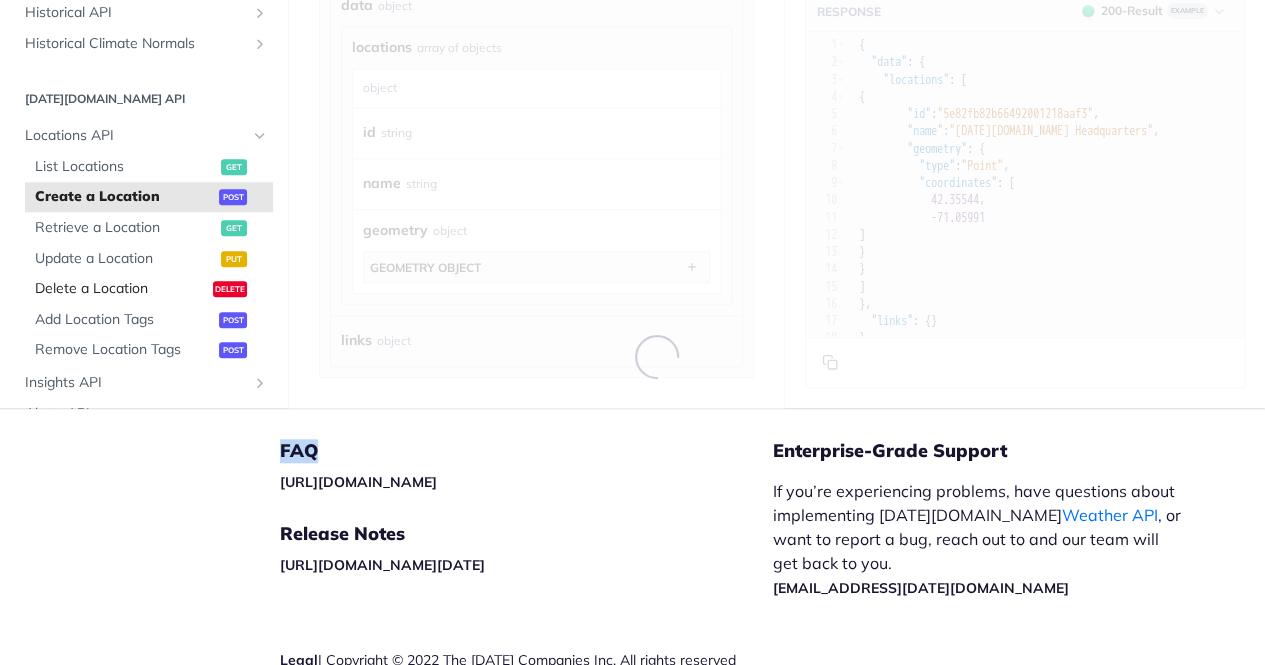 click on "Jump to Content Reference Recipes FAQs Help Center Blog API Status Recipes Reference v4.0.1 Reference Recipes FAQs Help Center Blog API Status Get Your Free API Key Najmudin Rain Suggested Edits Log Out Reference Get Your Free API Key Najmudin Rain v4.0.1 Recipes Reference List Locations CTRL-K All Recipes Reference Pages Start  typing to search… JUMP TO CTRL-/ Fundamentals Tomorrow.io APIs Weather Data Layers Core Probabilistic Forecasting Weather Codes Historical Advanced Precipitation Air Quality Pollen Fire Flood Soil Lightning Maritime Solar Aviation Low-Level Altitudes Wet Bulb Globe Temperature Access Keys Rate Limiting & Tokens Webhooks Versioning Formats Pagination Error Handling Tools & Libraries Postman Collection Sample Code Community Projects Weather Forecast & realtime Weather Forecast get Realtime Weather get Weather Timelines Retrieve Timelines post Weather on Routes Retrieve a Route post Weather Maps Weather Maps get Historical Weather Weather Recent History get Historical API post post get" at bounding box center [632, -440] 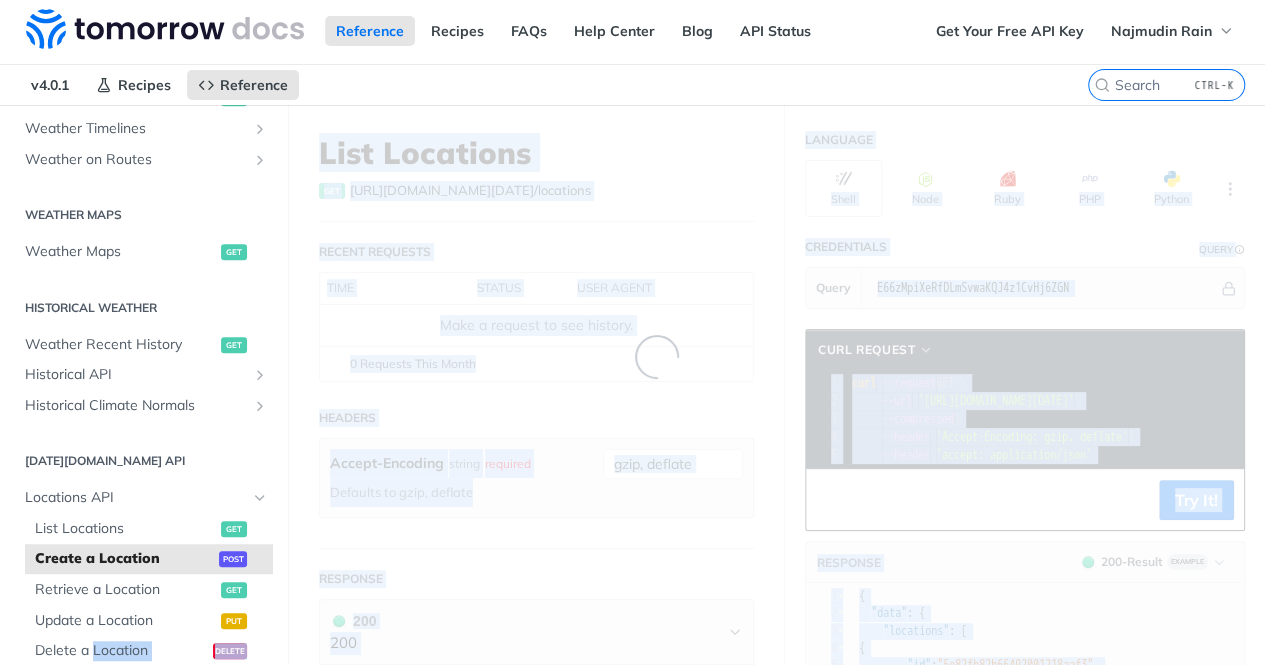 scroll, scrollTop: 0, scrollLeft: 0, axis: both 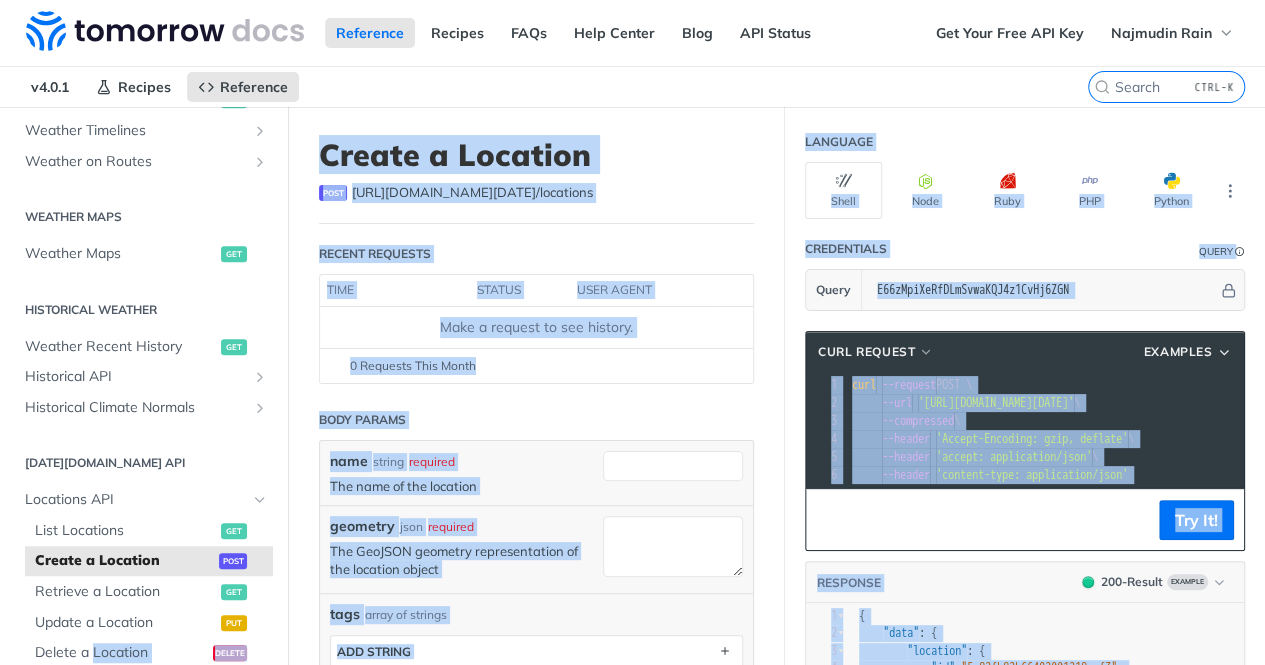 click on "Create a Location post   https://api.tomorrow.io/v4 /locations Recent Requests time status user agent   Make a request to see history. 0 Requests This Month URL Expired The URL for this request expired after 30 days. Close Body Params name string required The name of the location geometry json required The GeoJSON geometry representation of the location object tags array of strings tags ADD    string direction float The location direction in degrees clockwise from due north Headers Accept-Encoding string required Defaults to gzip, deflate gzip, deflate Response   200 200 Response body json Updated   about 2 months ago   List Locations Retrieve a Location Did this page help you? Yes No" at bounding box center [536, 766] 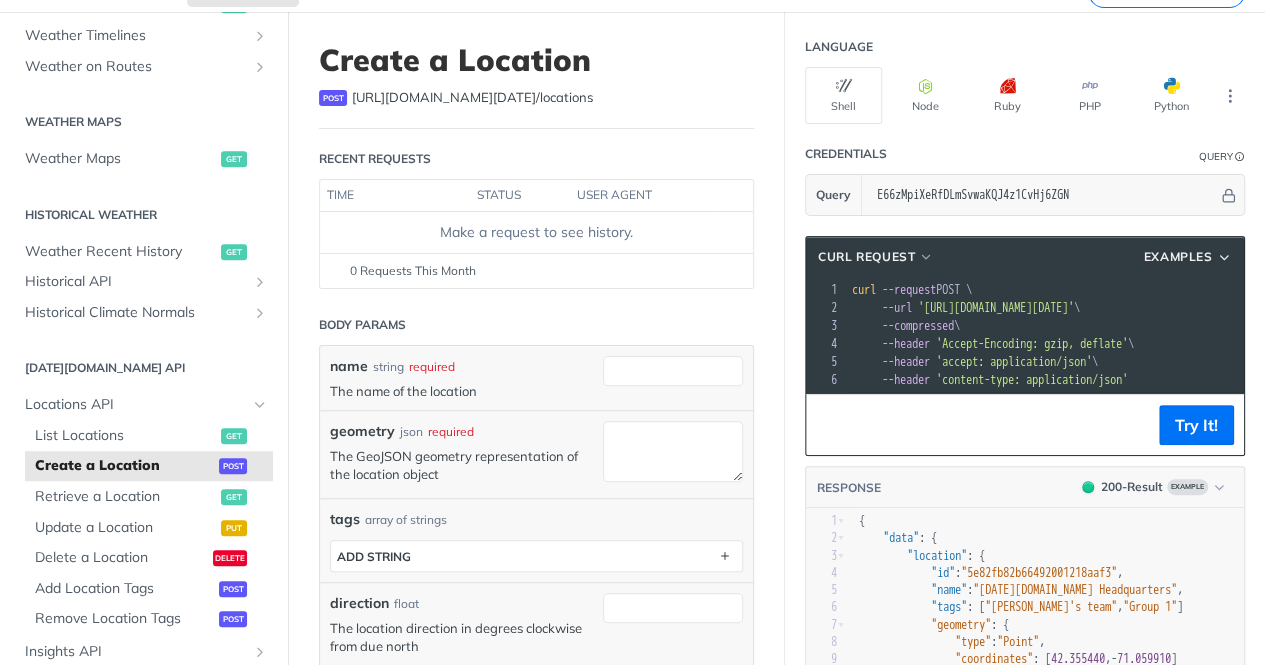 scroll, scrollTop: 96, scrollLeft: 0, axis: vertical 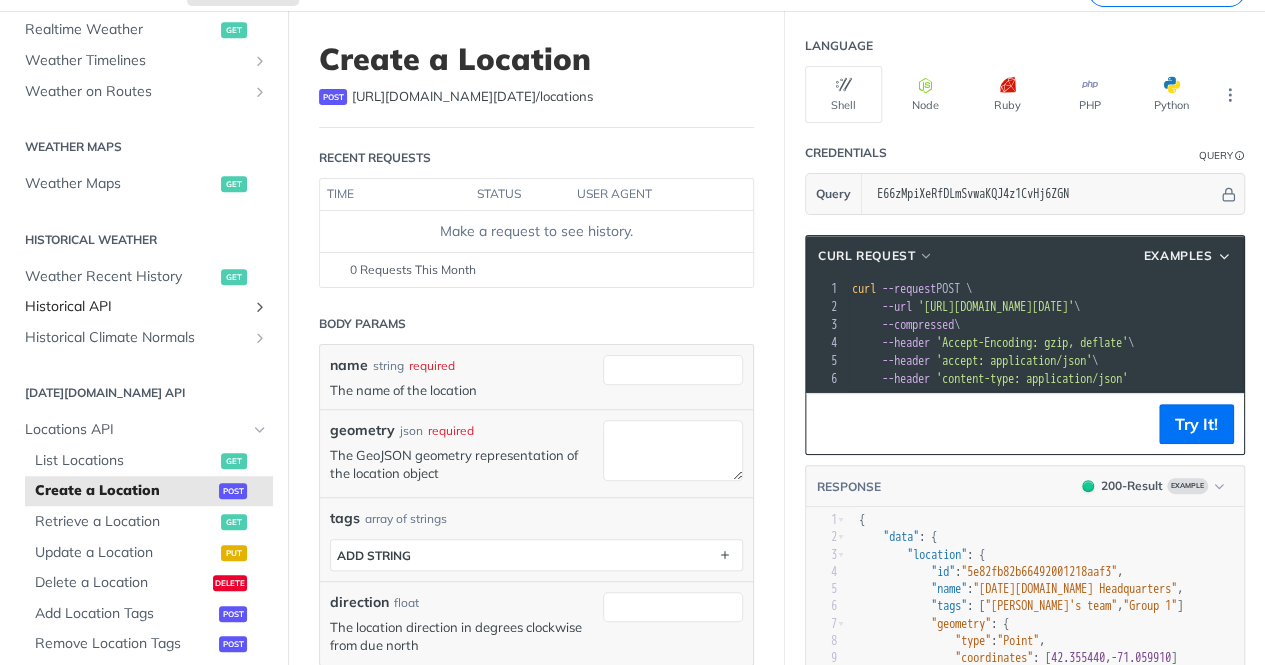 click on "Historical API" at bounding box center (144, 307) 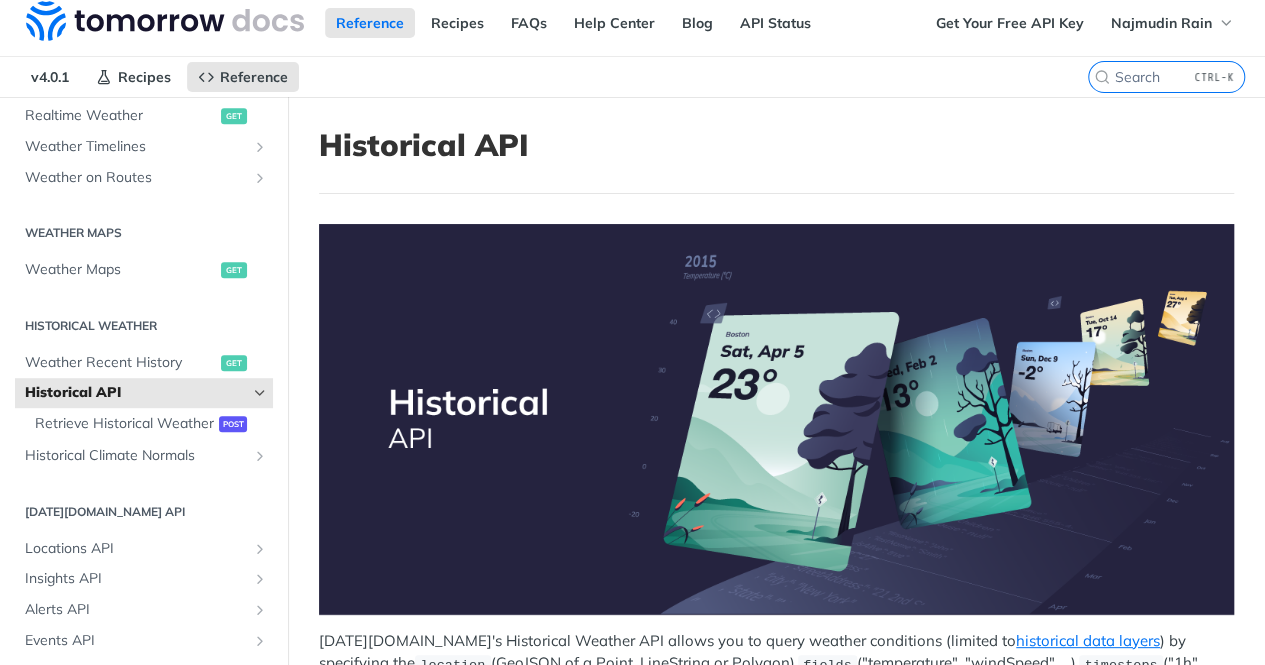 scroll, scrollTop: 0, scrollLeft: 0, axis: both 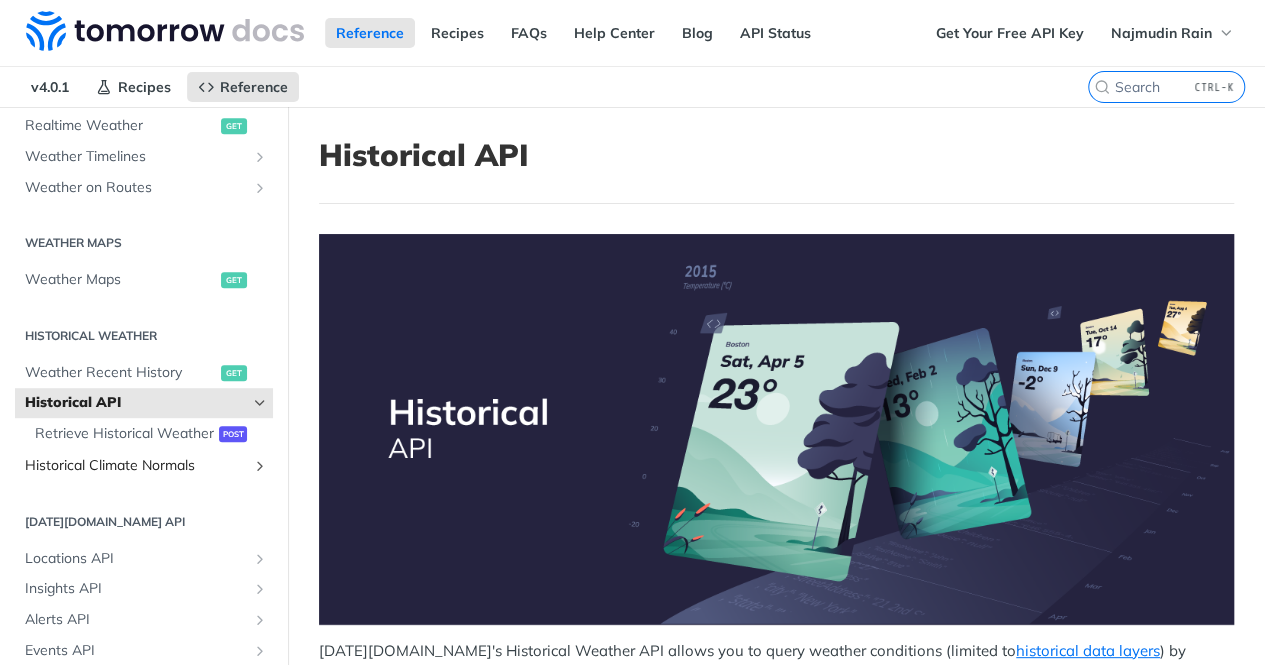 click at bounding box center [260, 466] 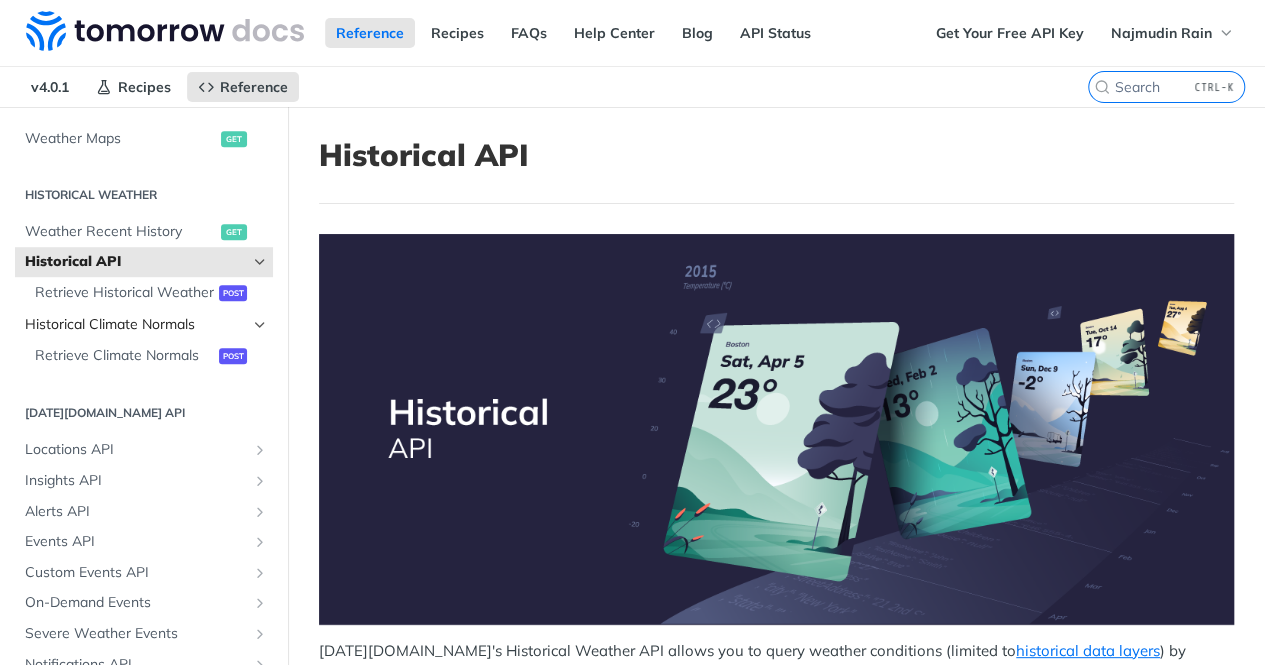 scroll, scrollTop: 647, scrollLeft: 0, axis: vertical 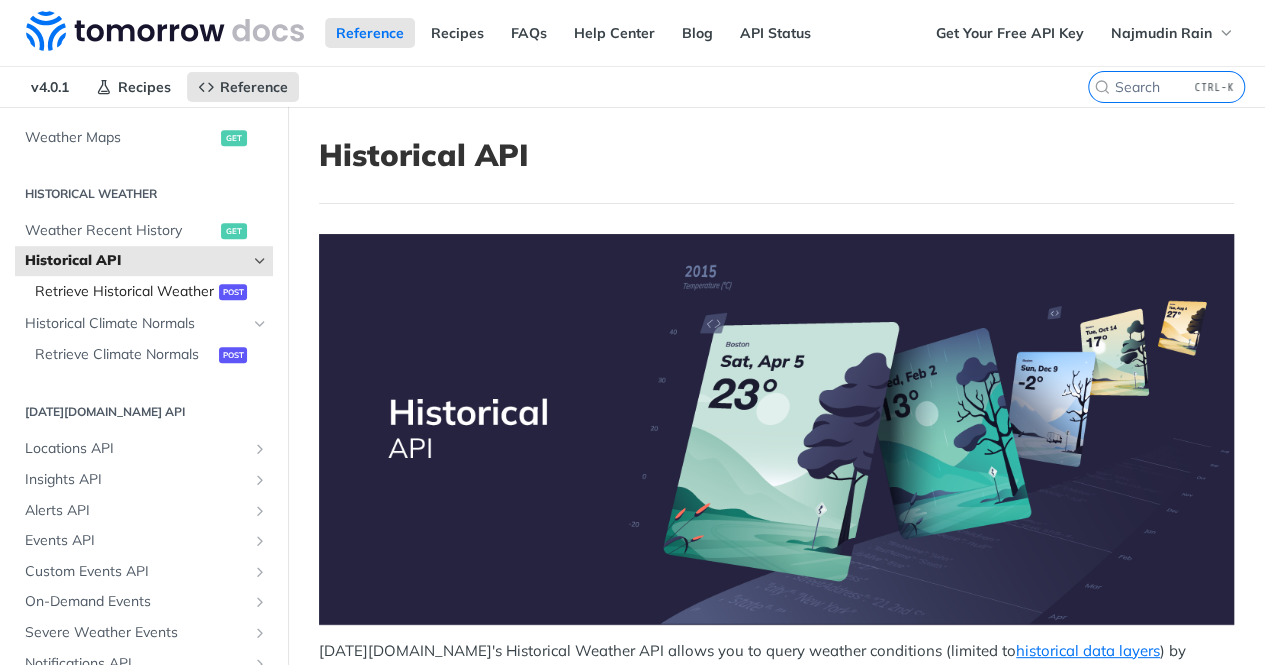 click on "Retrieve Historical Weather" at bounding box center (124, 292) 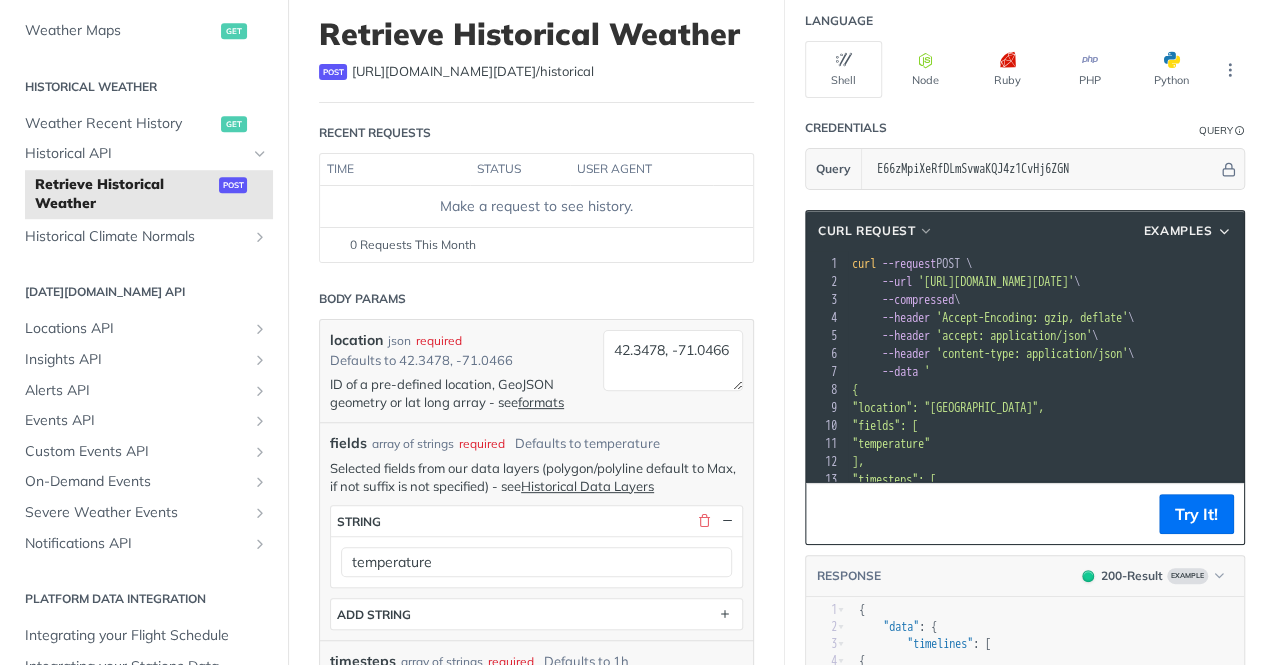 scroll, scrollTop: 125, scrollLeft: 0, axis: vertical 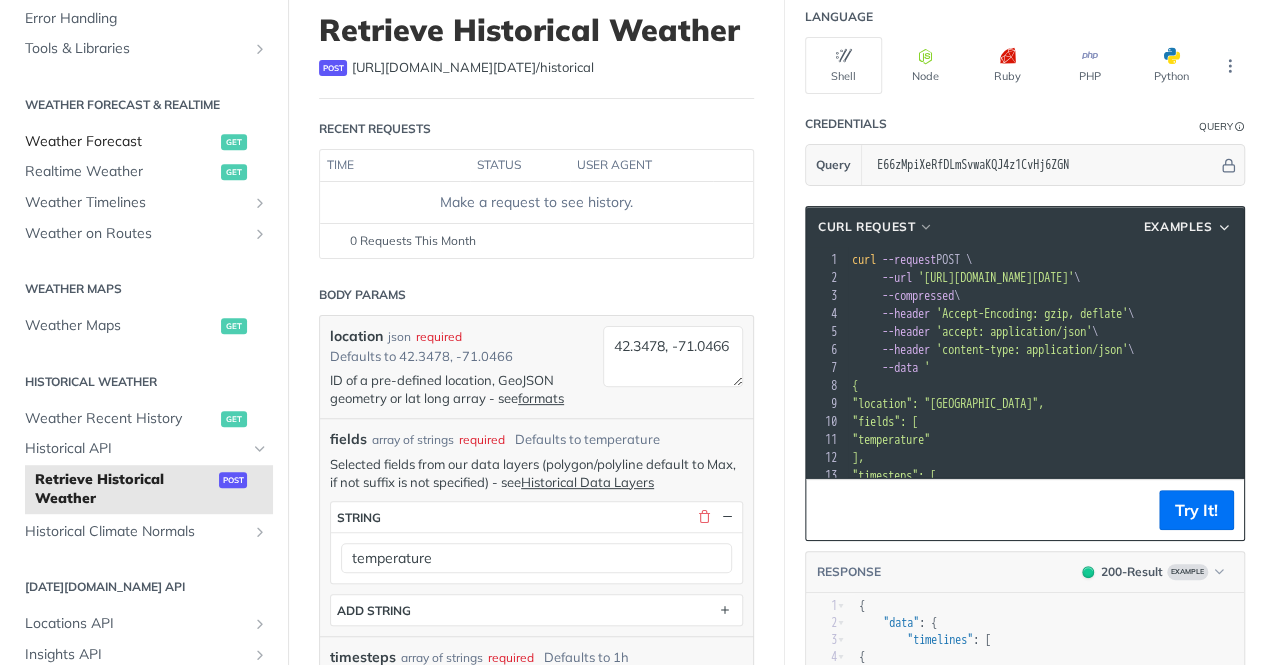 click on "Weather Forecast" at bounding box center [120, 142] 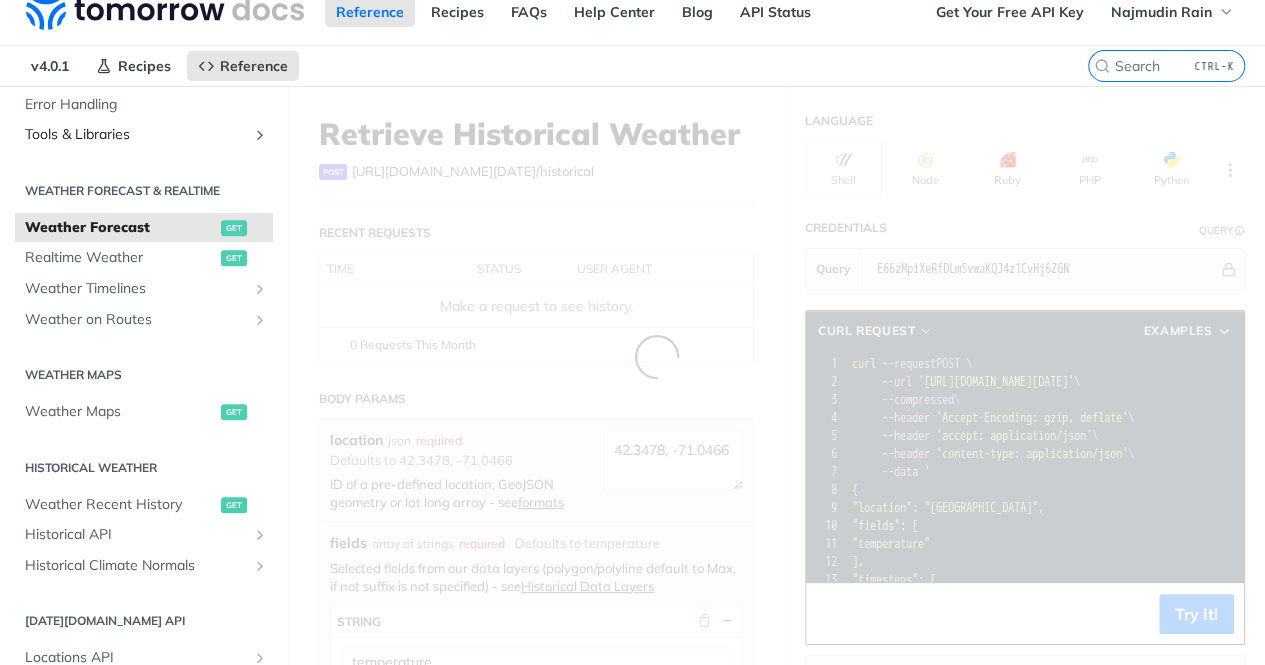 click on "Fundamentals Tomorrow.io APIs Weather Data Layers Core Probabilistic Forecasting Weather Codes Historical Advanced Precipitation Air Quality Pollen Fire Flood Soil Lightning Maritime Solar Aviation Low-Level Altitudes Wet Bulb Globe Temperature Access Keys Rate Limiting & Tokens Webhooks Versioning Formats Pagination Error Handling Tools & Libraries Postman Collection Sample Code Community Projects Weather Forecast & realtime Weather Forecast get Realtime Weather get Weather Timelines Retrieve Timelines post Weather on Routes Retrieve a Route post Weather Maps Weather Maps get Historical Weather Weather Recent History get Historical API Retrieve Historical Weather post Historical Climate Normals Retrieve Climate Normals post Tomorrow.io API Locations API List Locations get Create a Location post Retrieve a Location get Update a Location put Delete a Location delete Add Location Tags post Remove Location Tags post Insights API Templates List Insights get Create an Insight post Retrieve an Insight get put post" at bounding box center (144, 423) 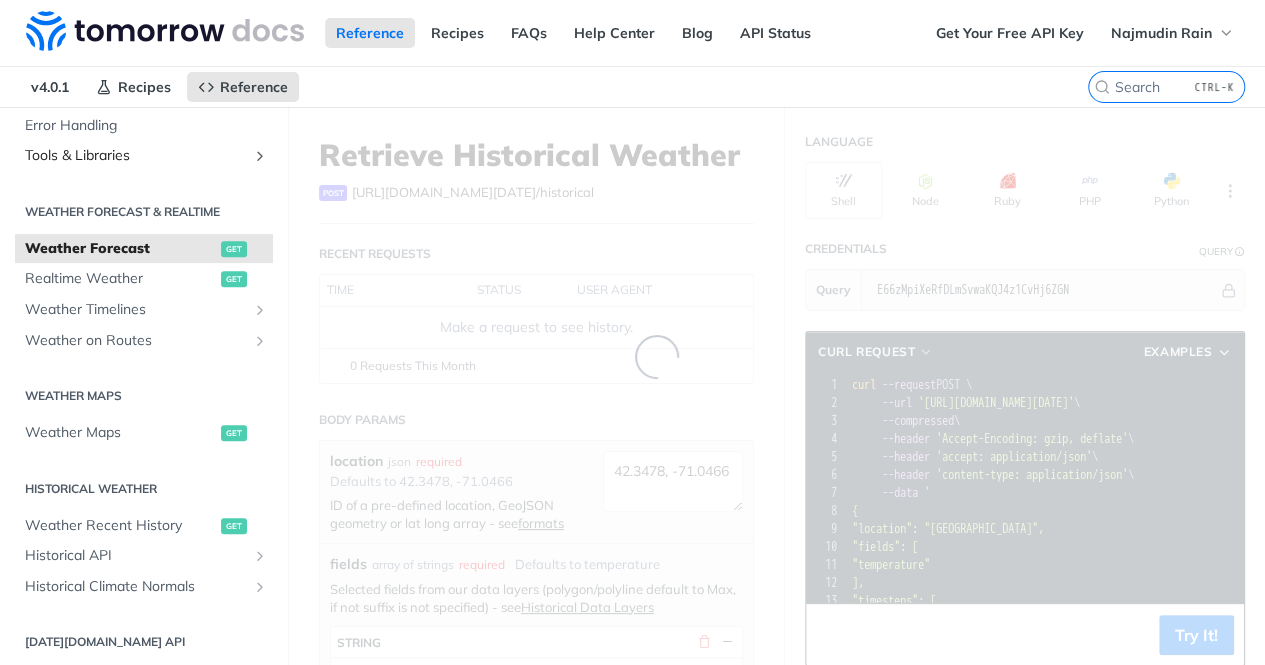 scroll, scrollTop: 0, scrollLeft: 0, axis: both 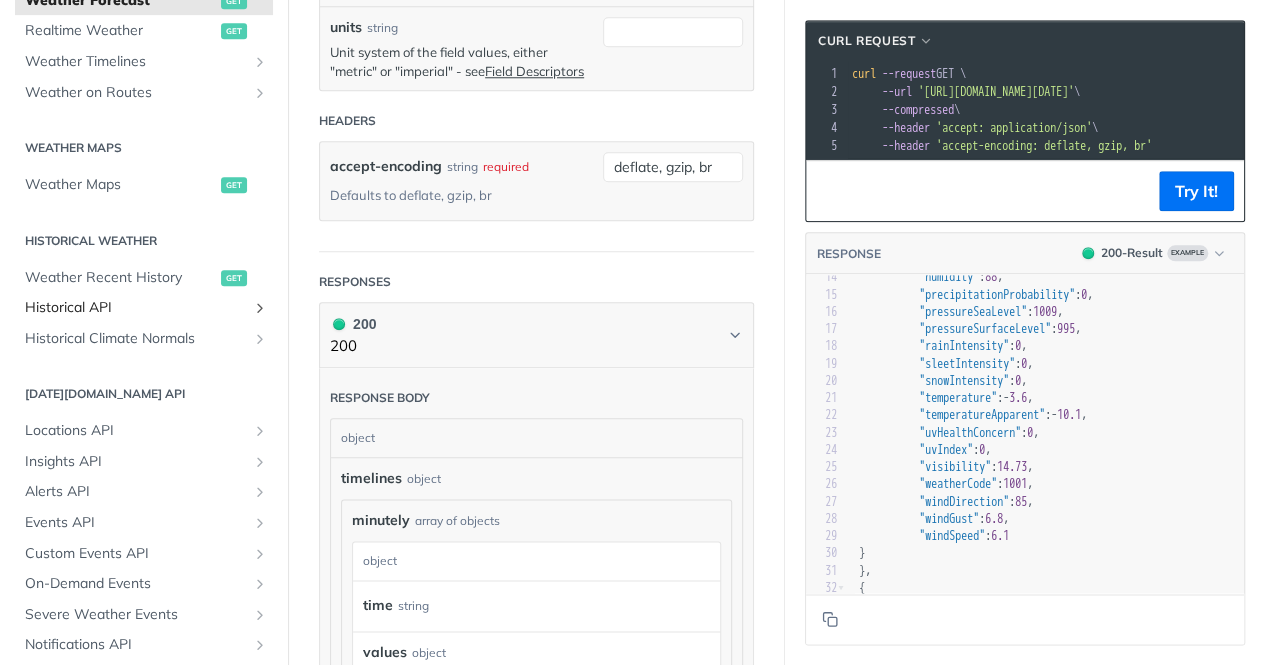 click on "Historical API" at bounding box center [136, 308] 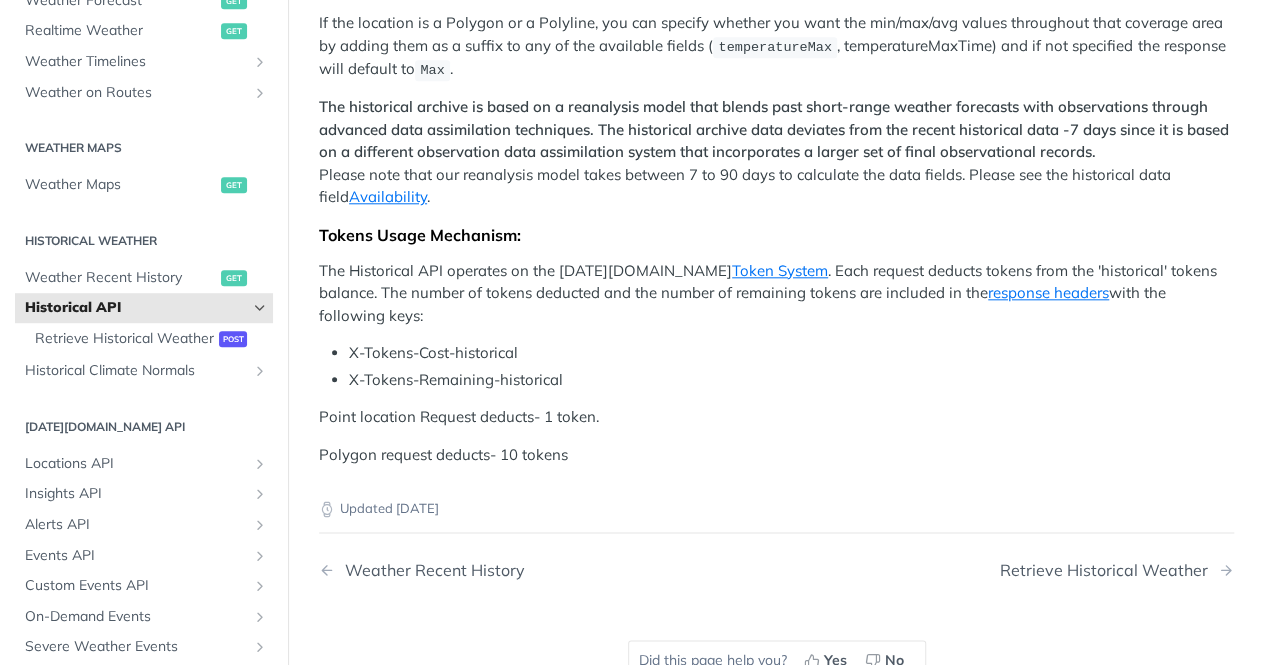 scroll, scrollTop: 928, scrollLeft: 0, axis: vertical 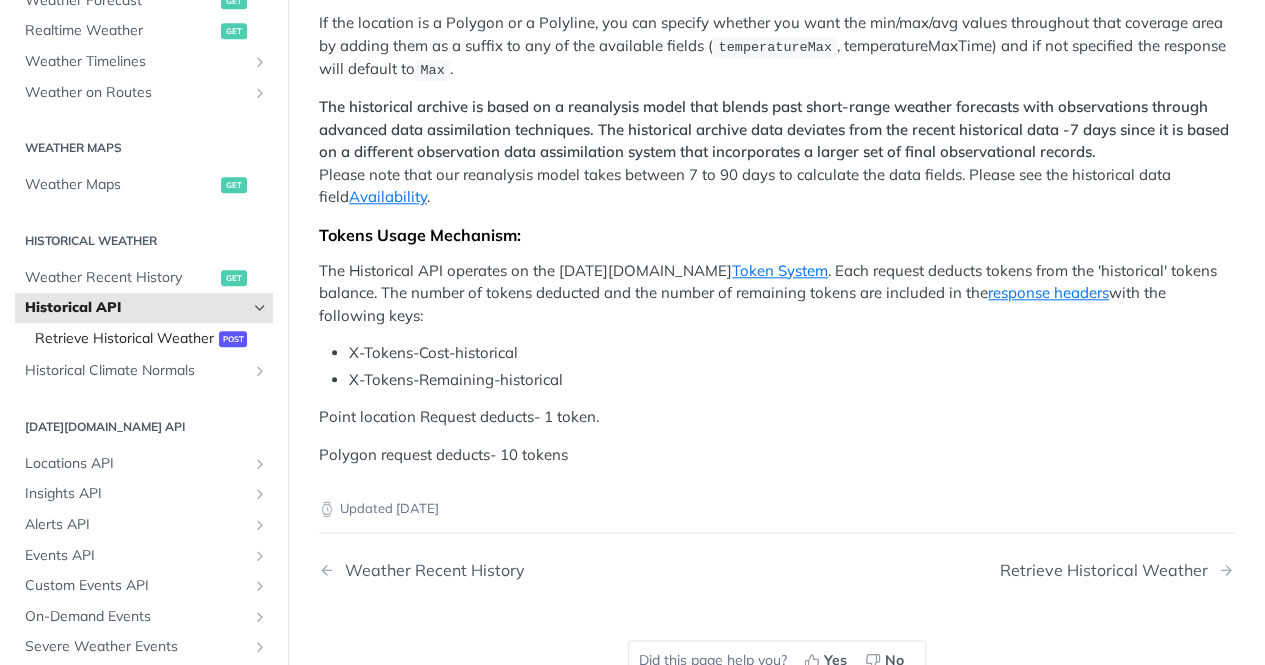 click on "Retrieve Historical Weather" at bounding box center [124, 339] 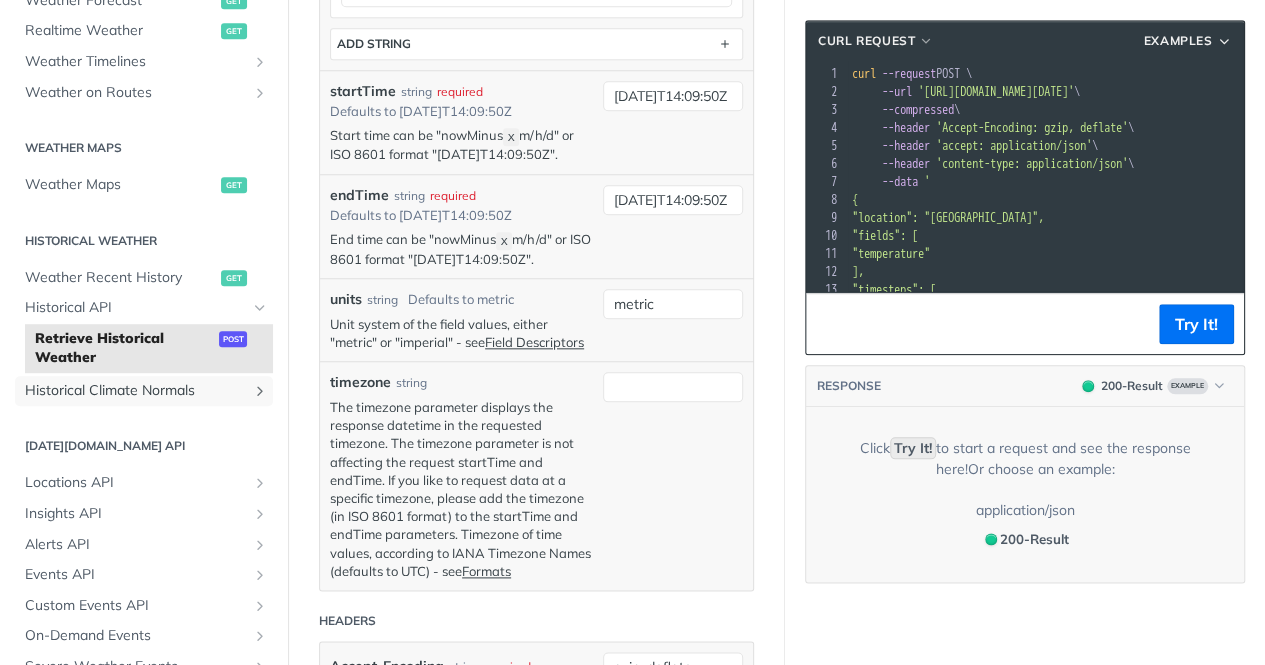 click on "Weather Recent History get Historical API Retrieve Historical Weather post Historical Climate Normals Retrieve Climate Normals post" at bounding box center [144, 334] 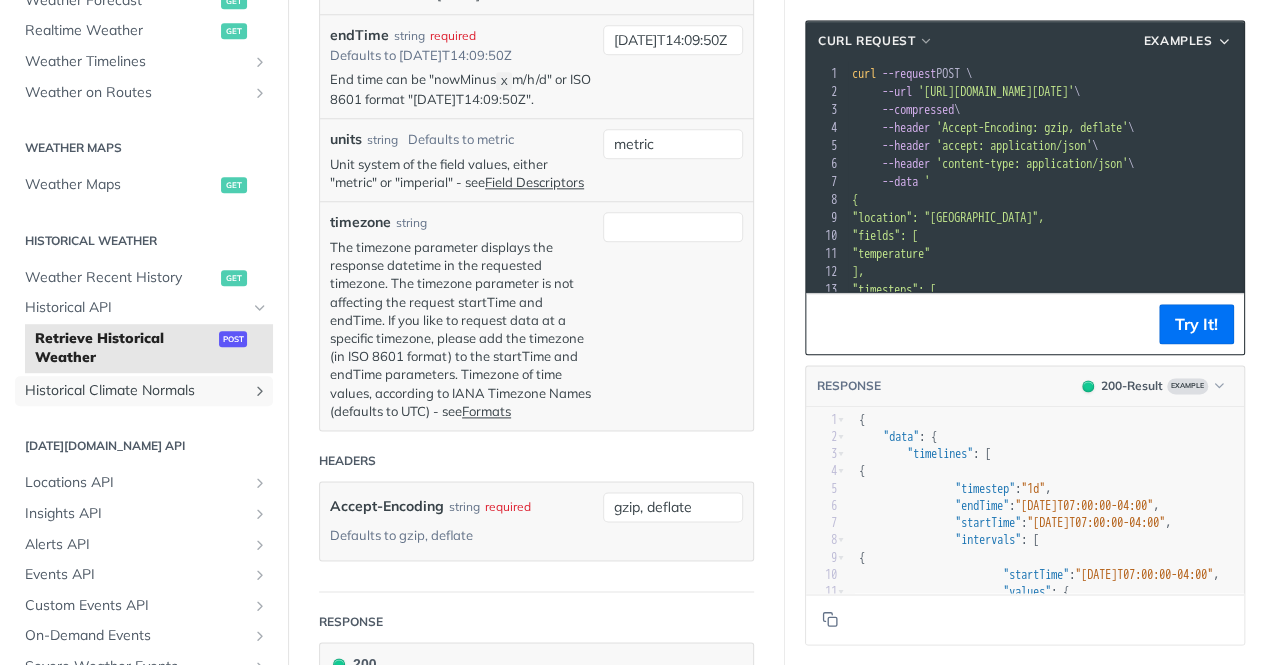 scroll, scrollTop: 1089, scrollLeft: 0, axis: vertical 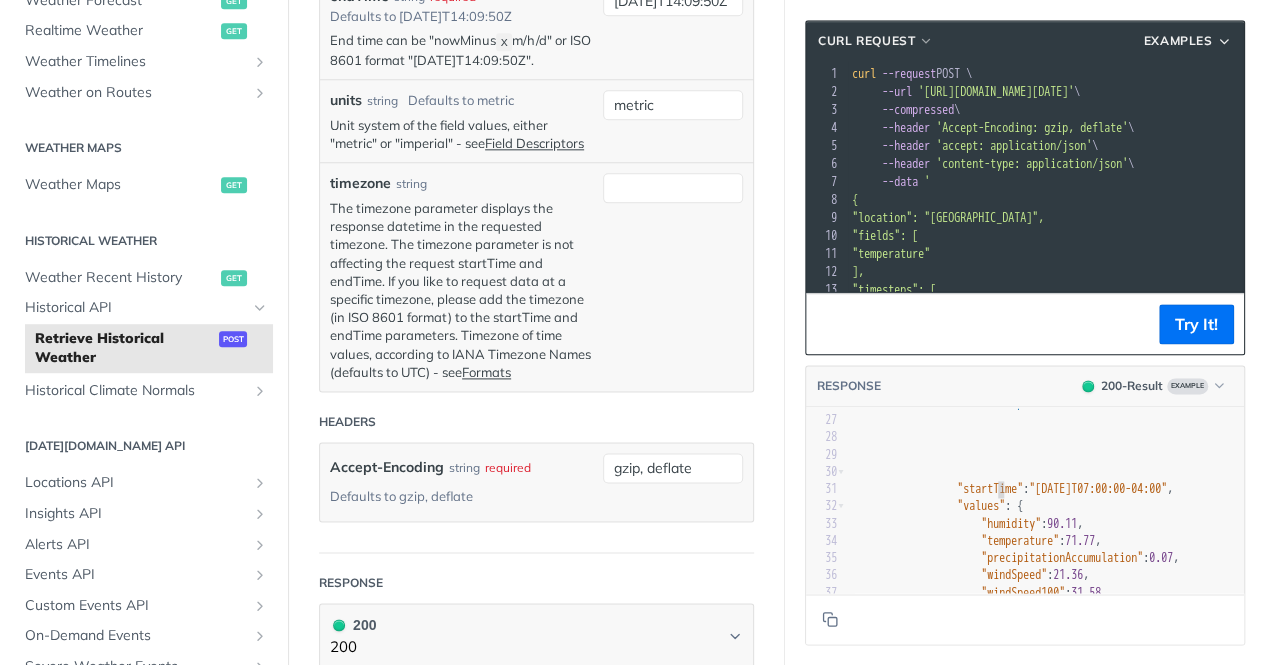 click on ""startTime" :  "2017-08-28T07:00:00-04:00" ," at bounding box center [1027, 489] 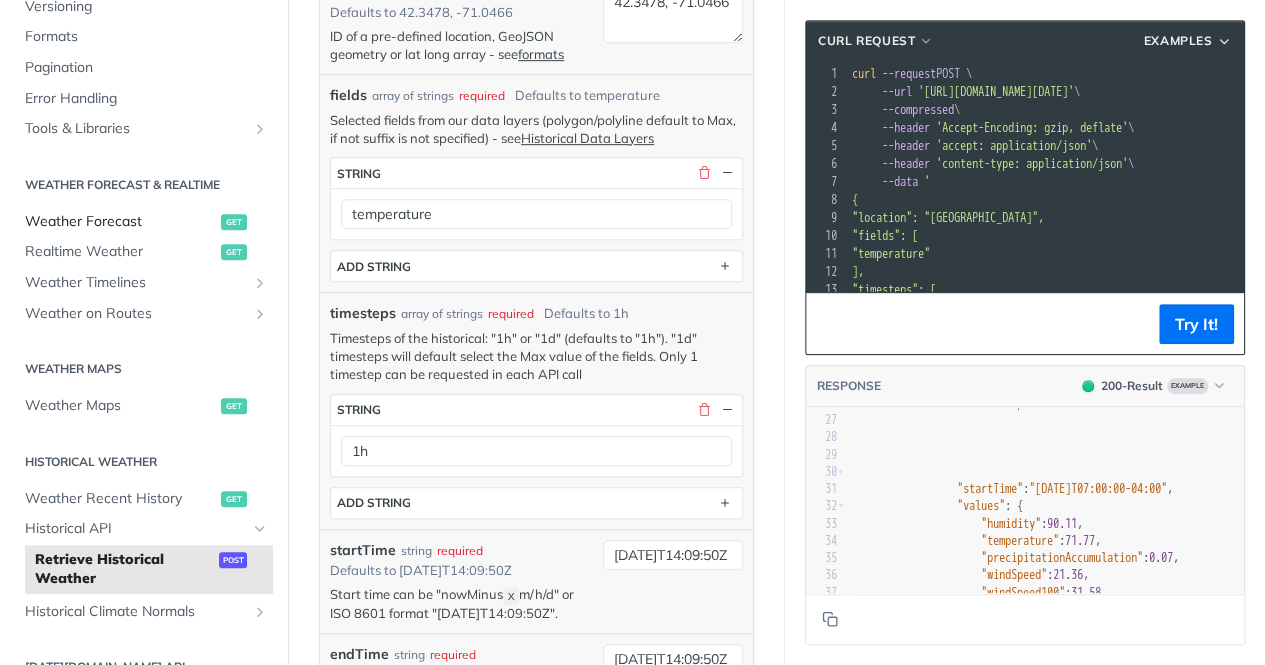 click on "Weather Forecast" at bounding box center (120, 222) 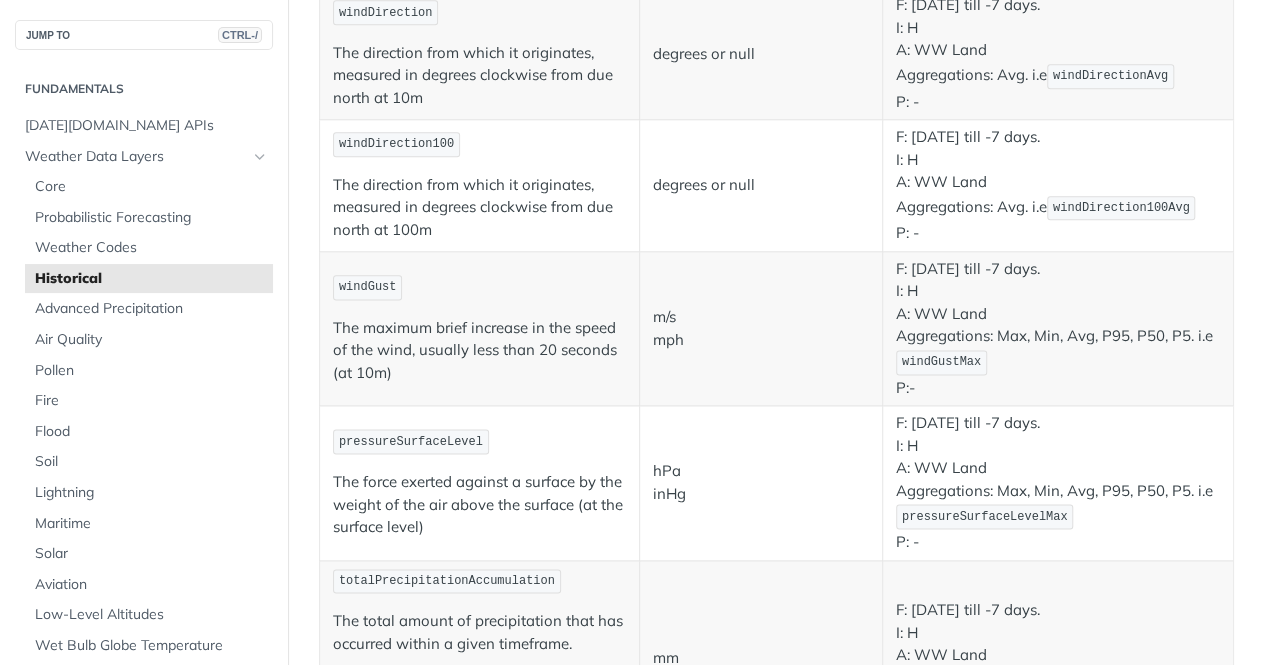 scroll, scrollTop: 1156, scrollLeft: 0, axis: vertical 